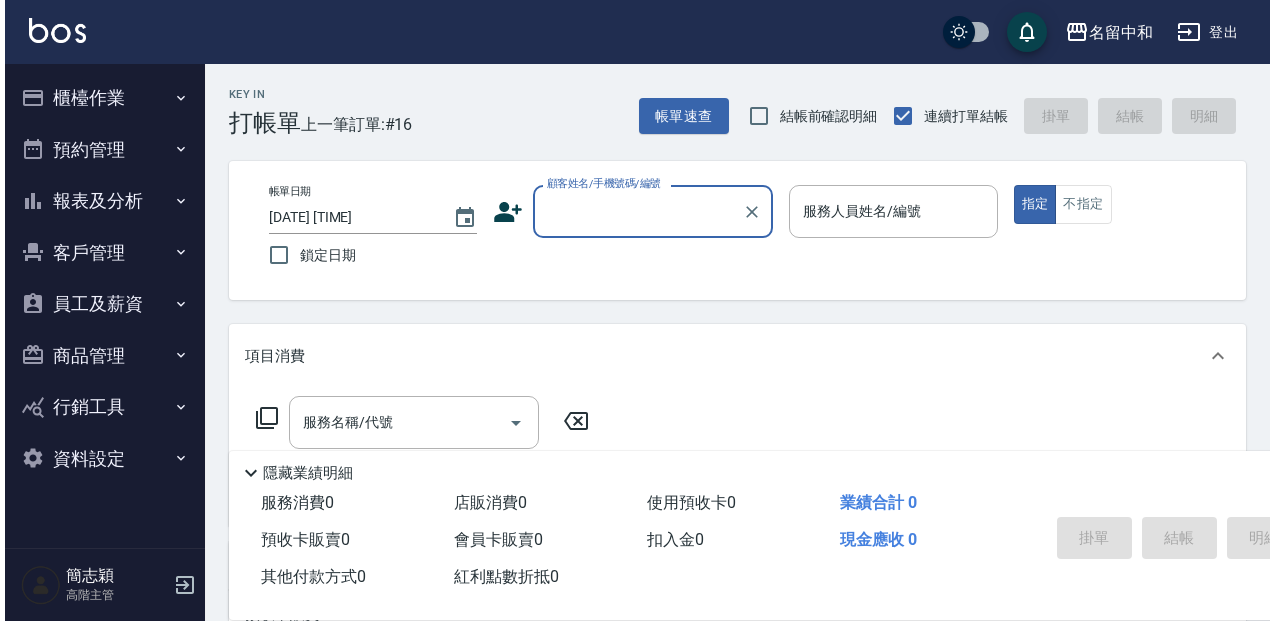 scroll, scrollTop: 0, scrollLeft: 0, axis: both 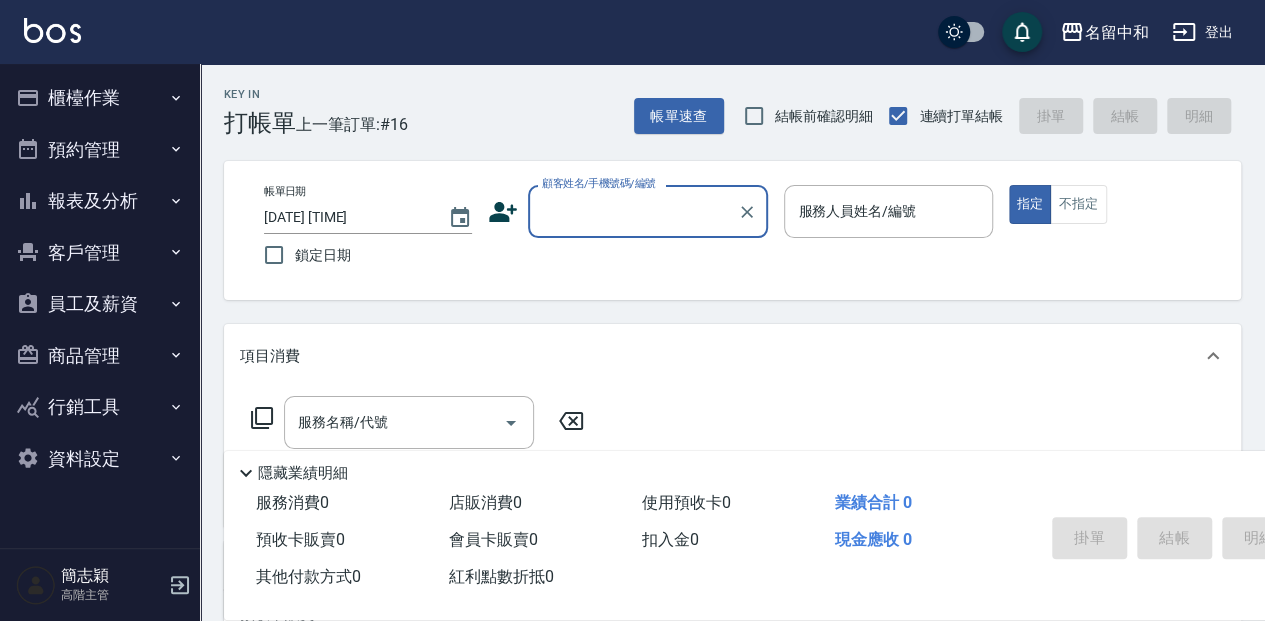 click on "顧客姓名/手機號碼/編號" at bounding box center [633, 211] 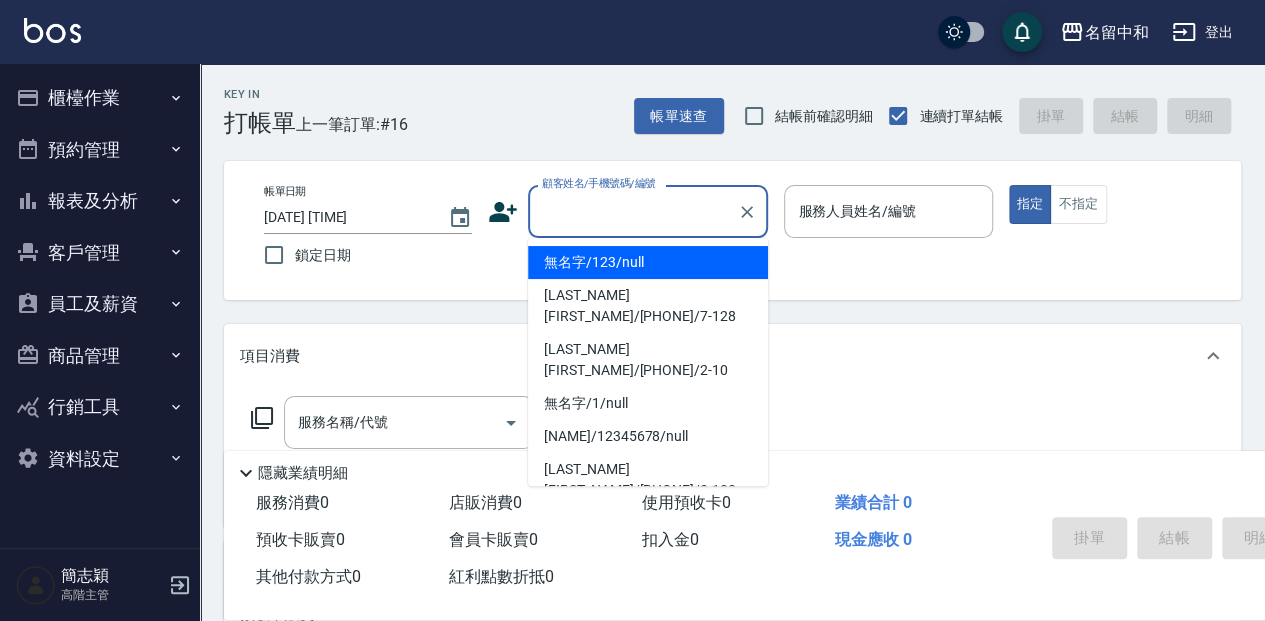 click on "無名字/123/null" at bounding box center [648, 262] 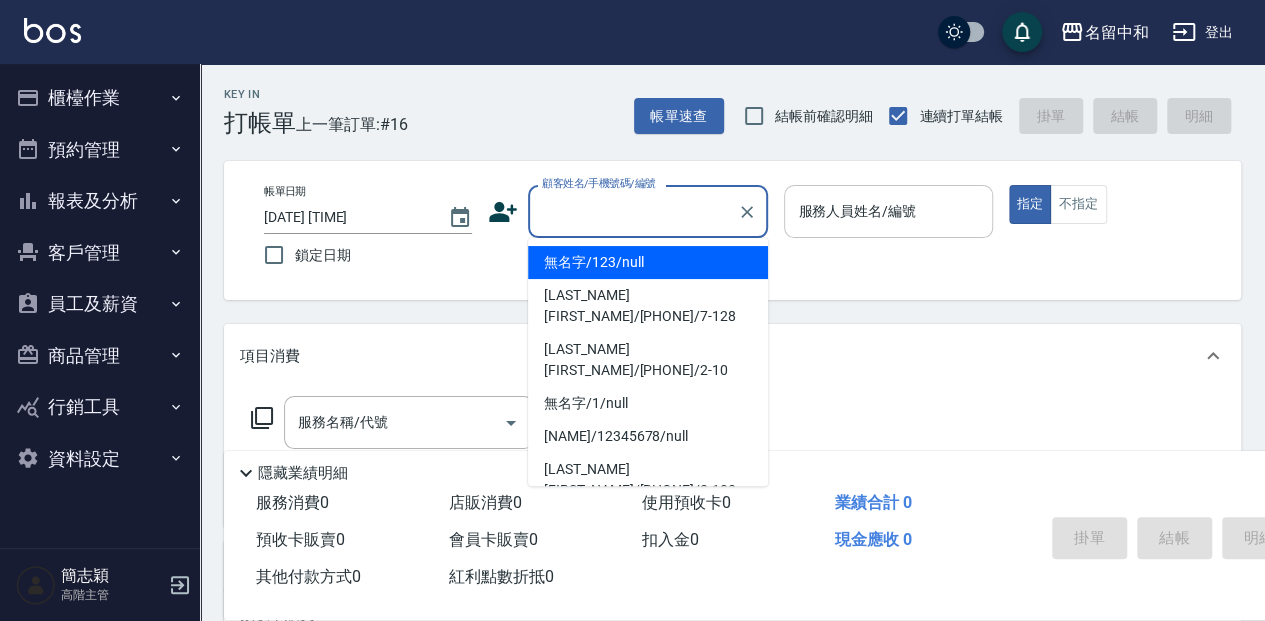 type on "無名字/123/null" 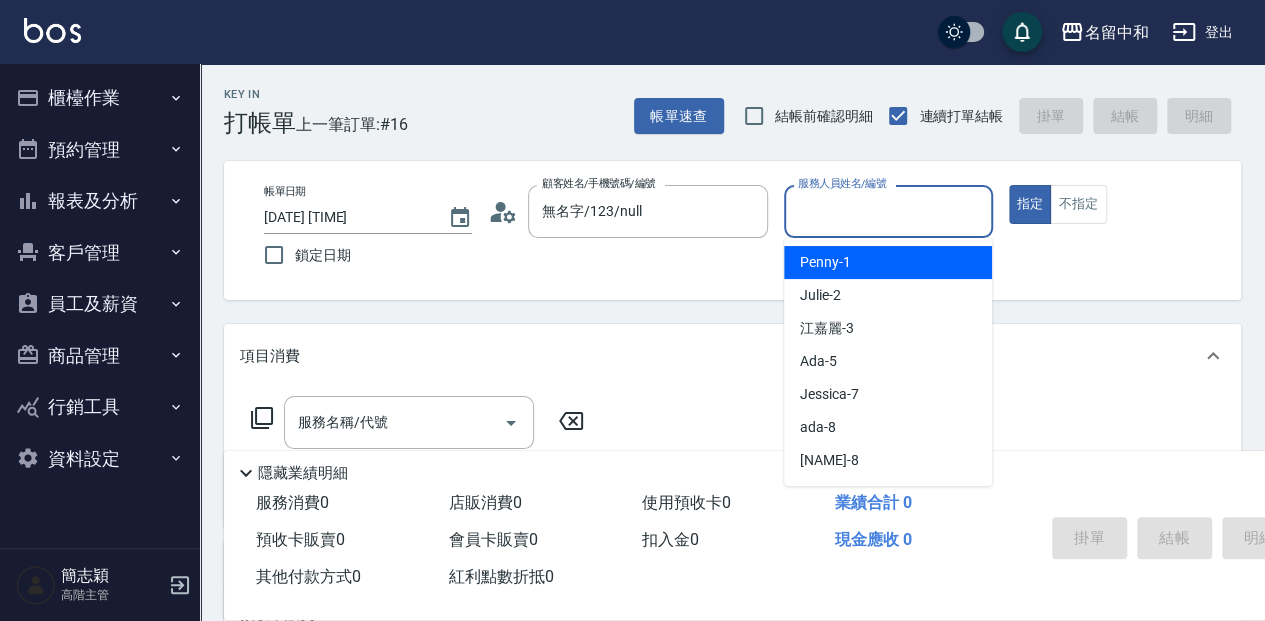 click on "服務人員姓名/編號" at bounding box center [888, 211] 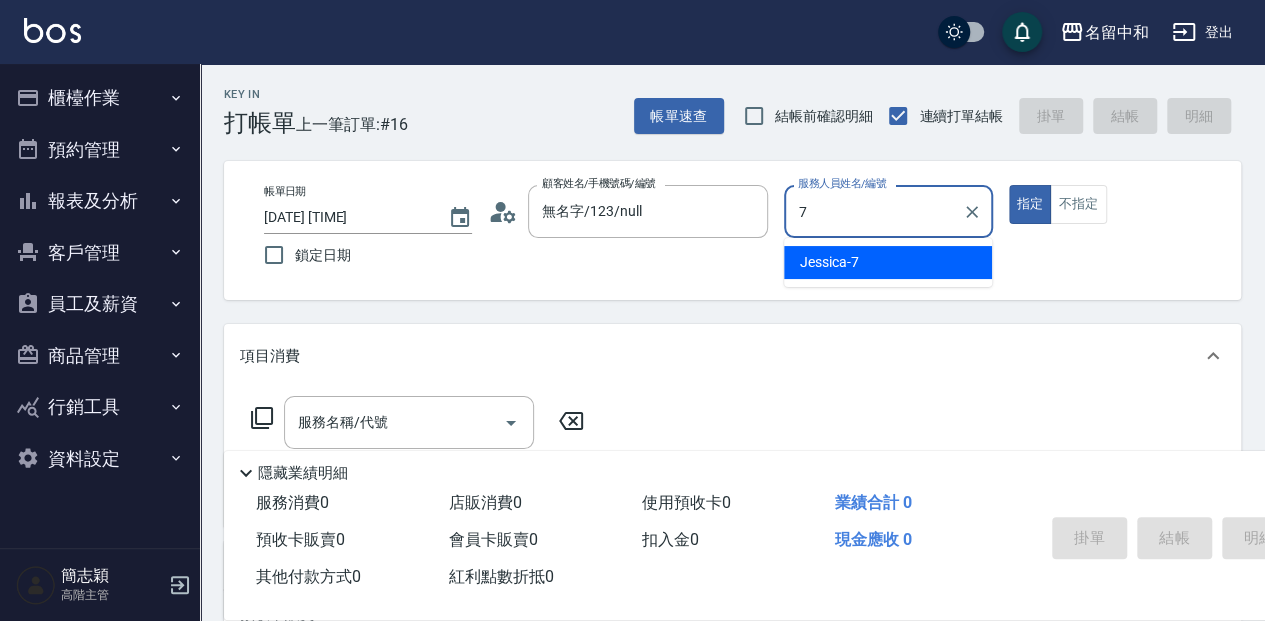 type on "7" 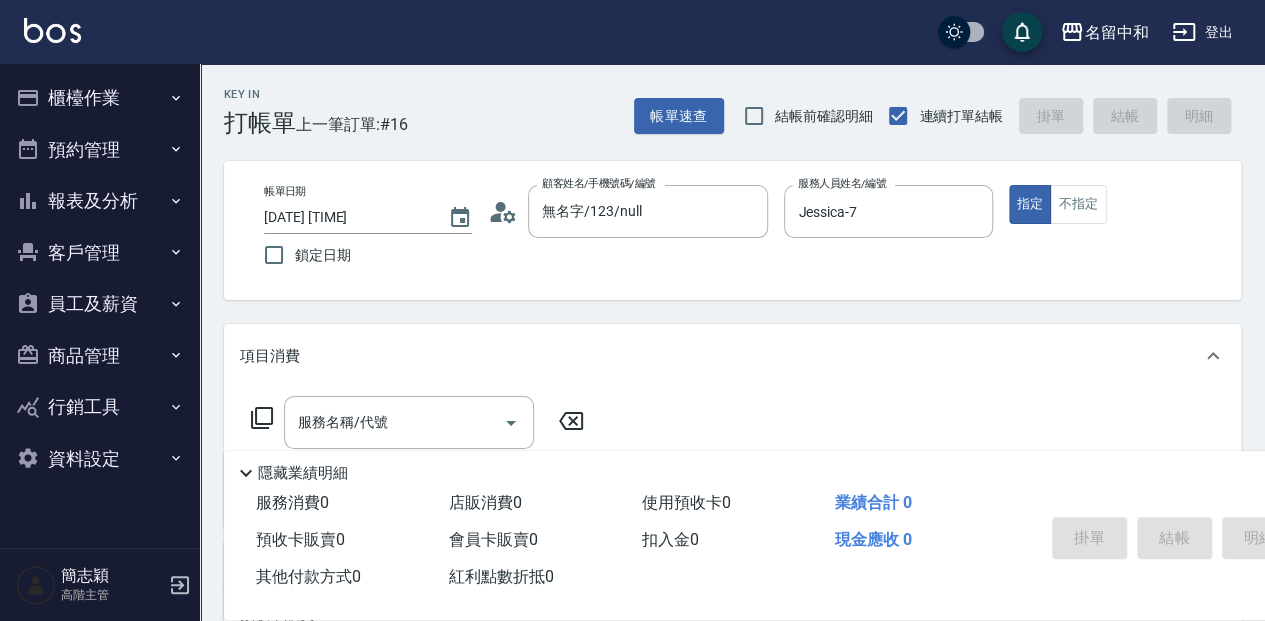 click 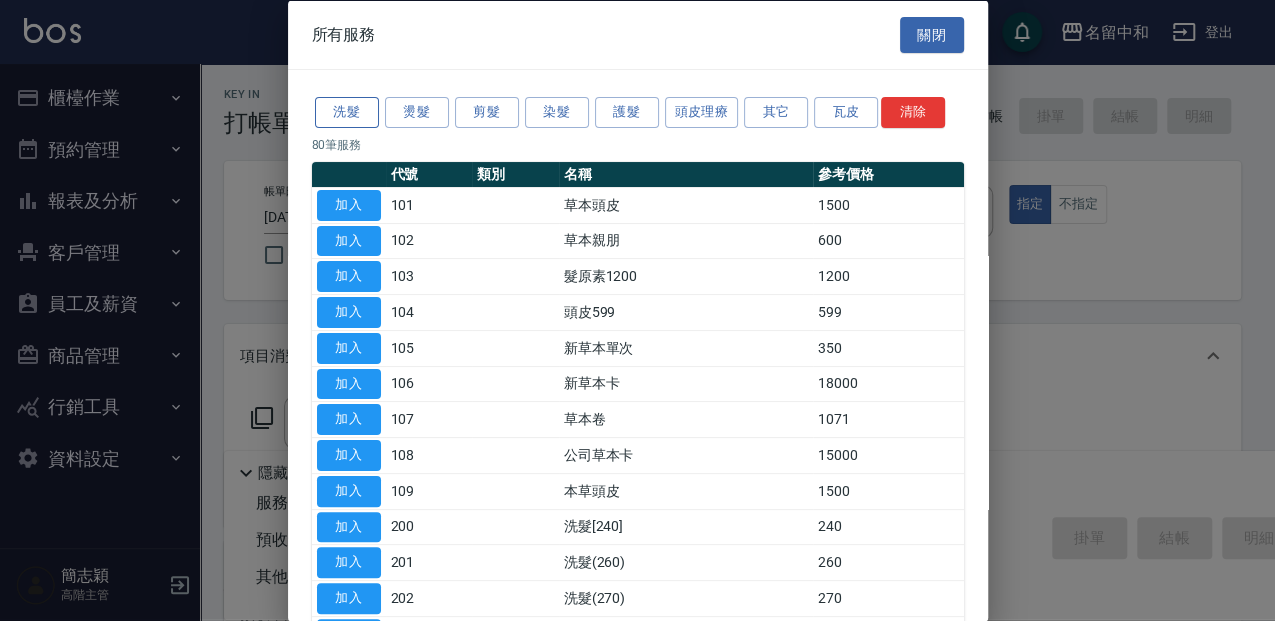 click on "洗髮" at bounding box center [347, 112] 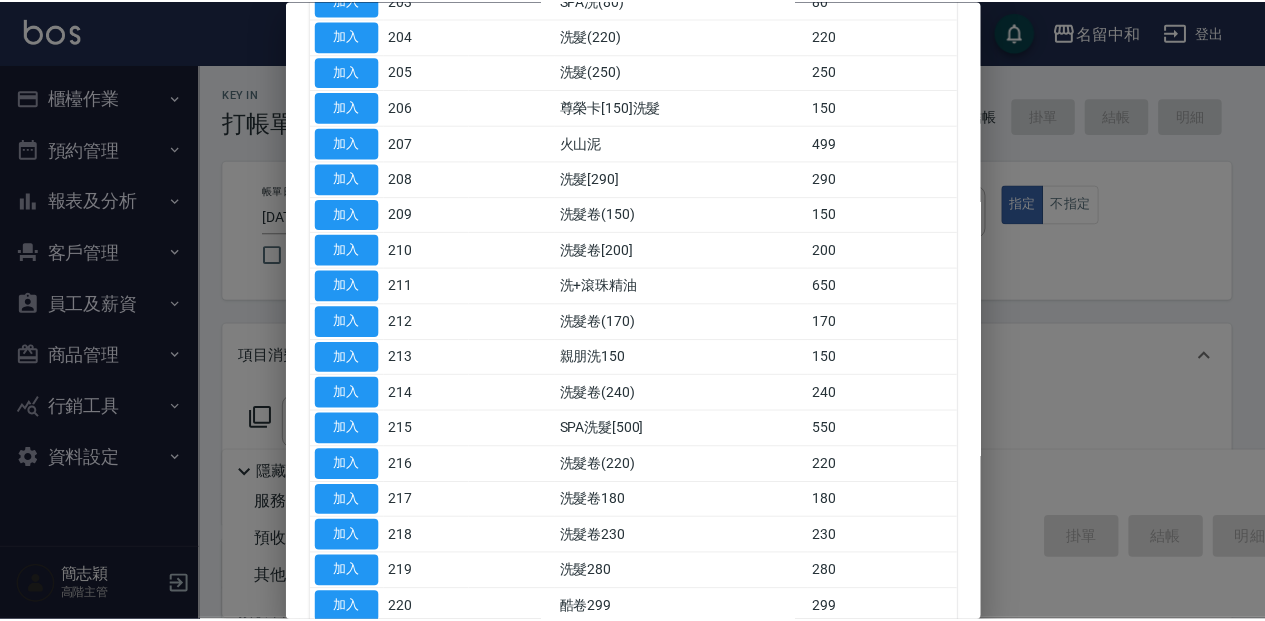 scroll, scrollTop: 333, scrollLeft: 0, axis: vertical 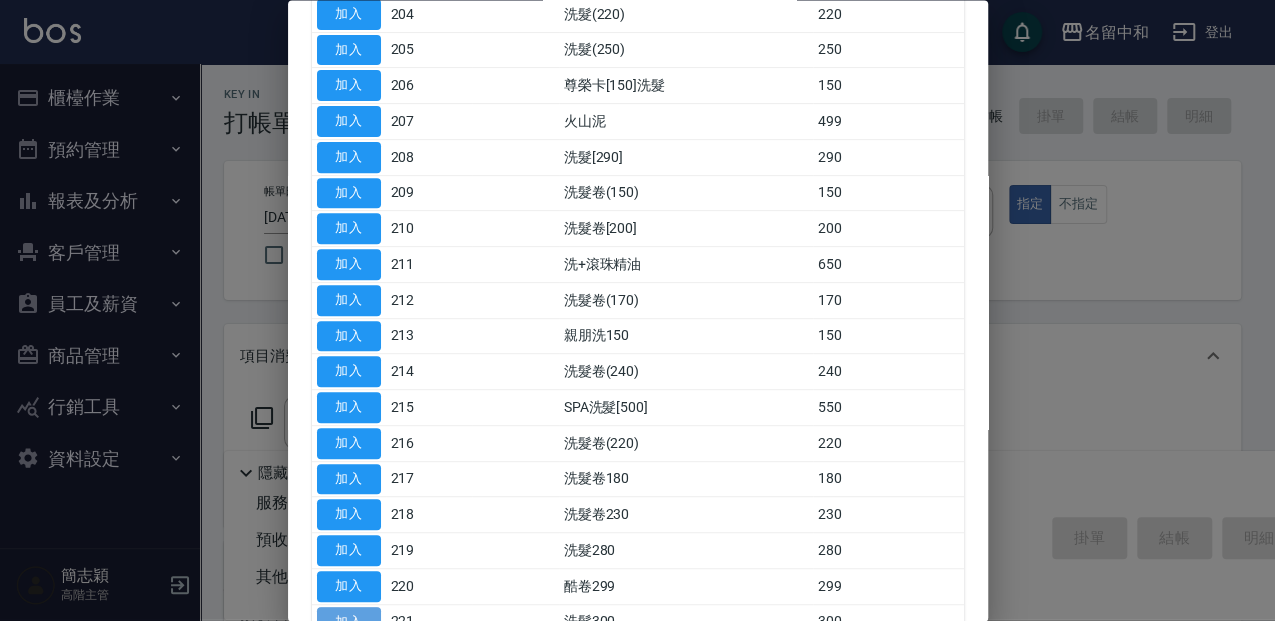 click on "加入" at bounding box center (349, 622) 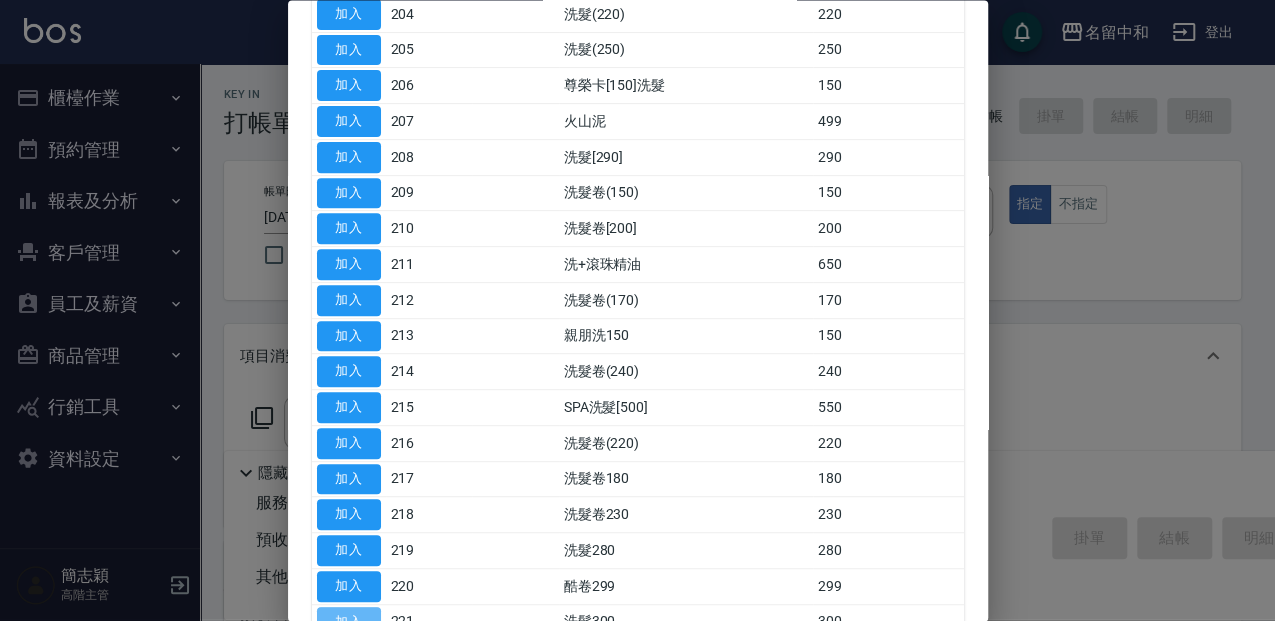 type on "洗髮300(221)" 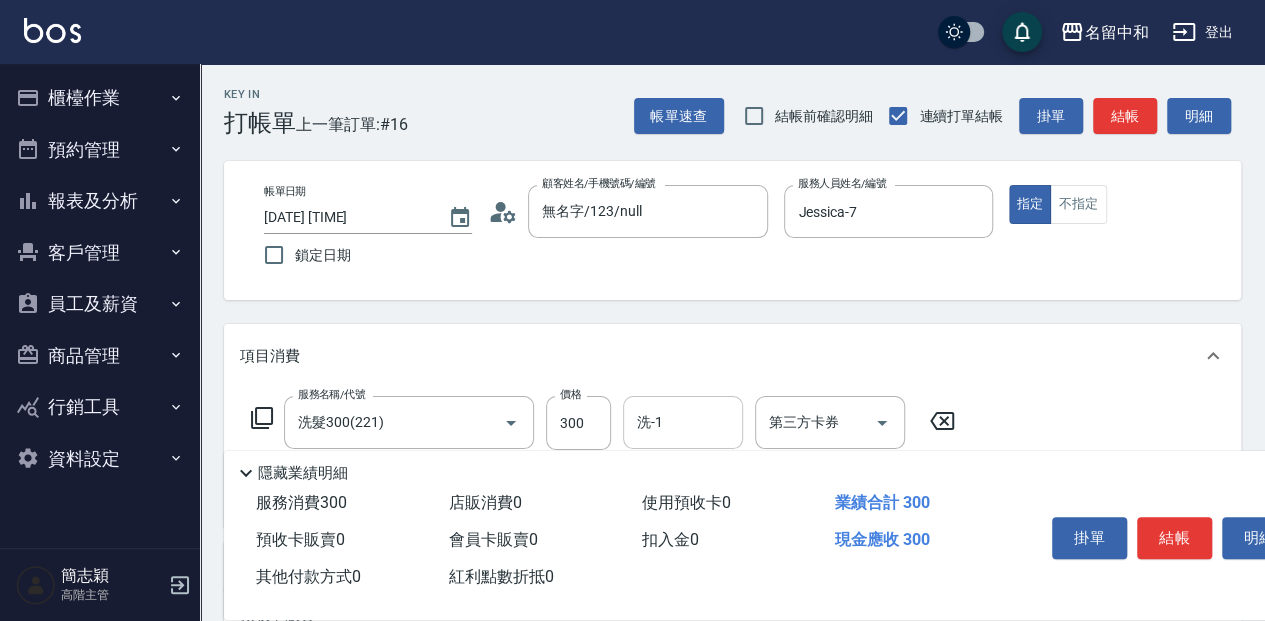 click on "洗-1" at bounding box center [683, 422] 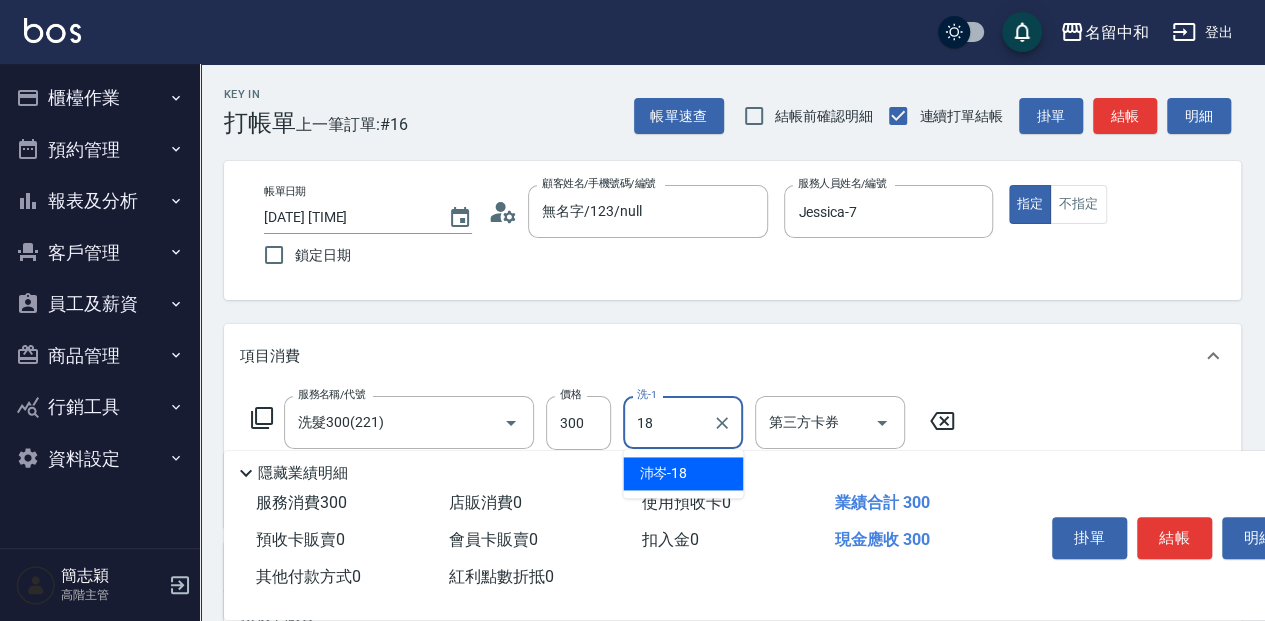 type on "沛岑-18" 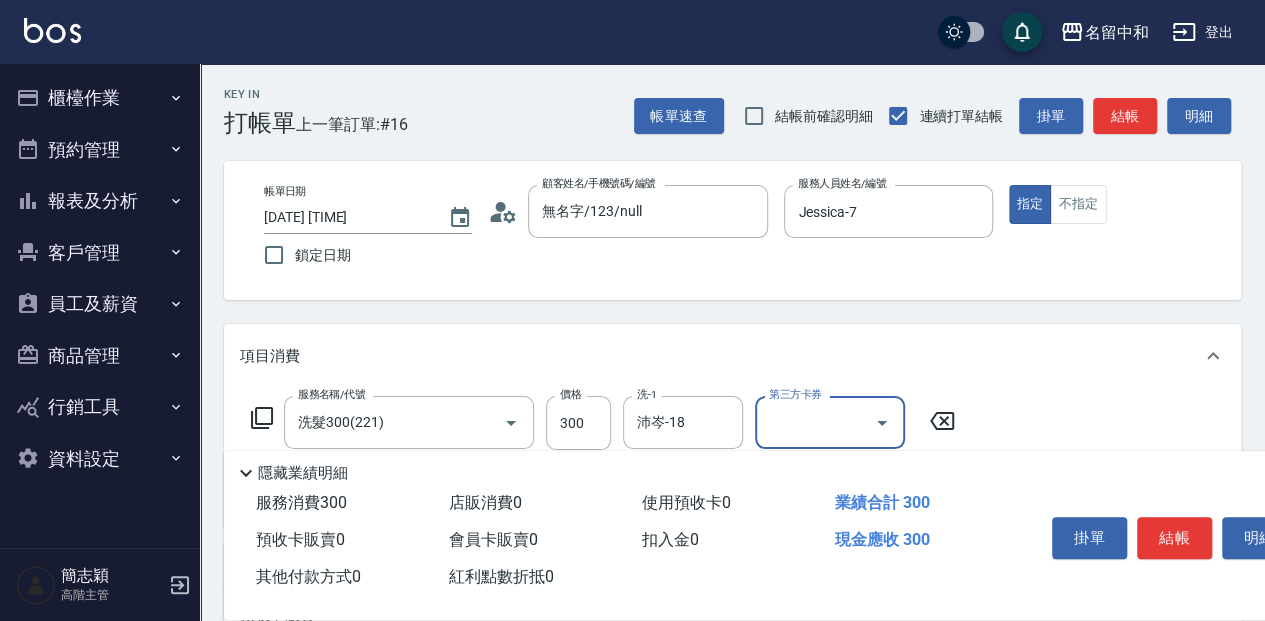 click 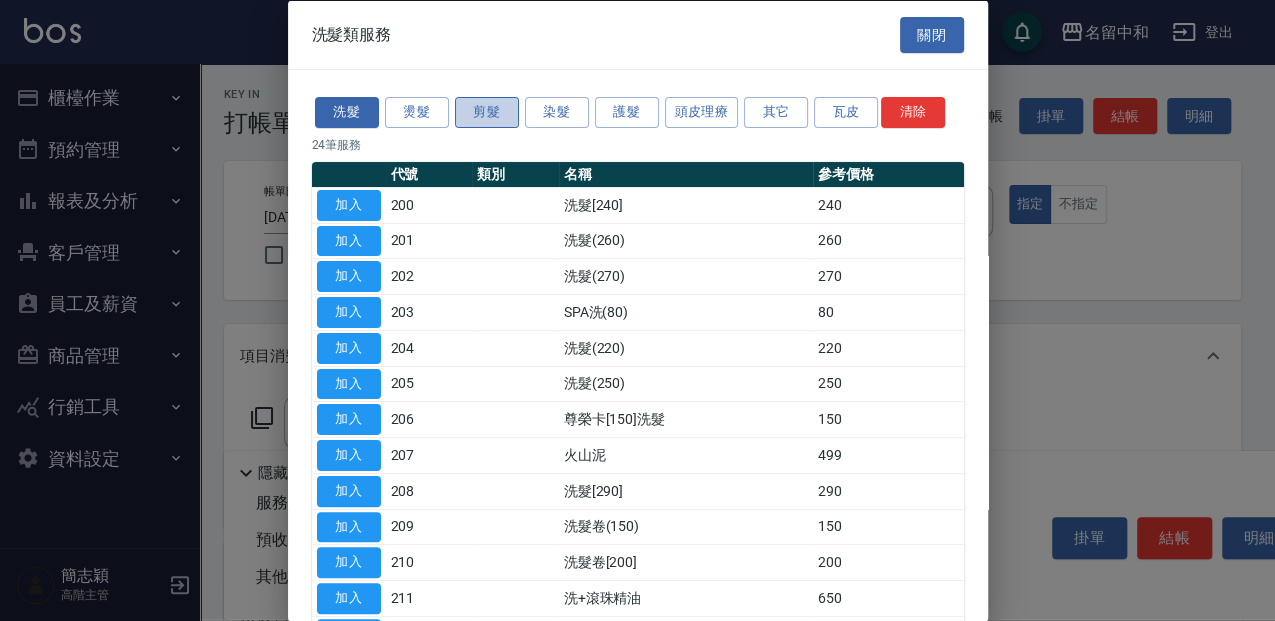 click on "剪髮" at bounding box center (487, 112) 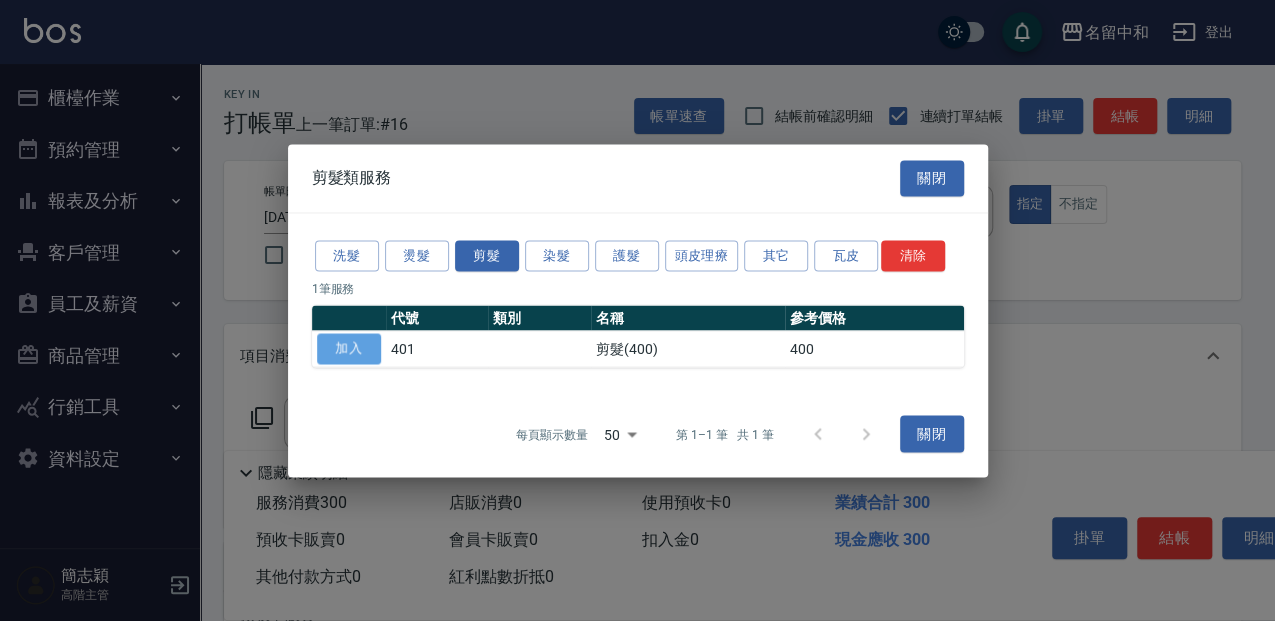 click on "加入" at bounding box center [349, 348] 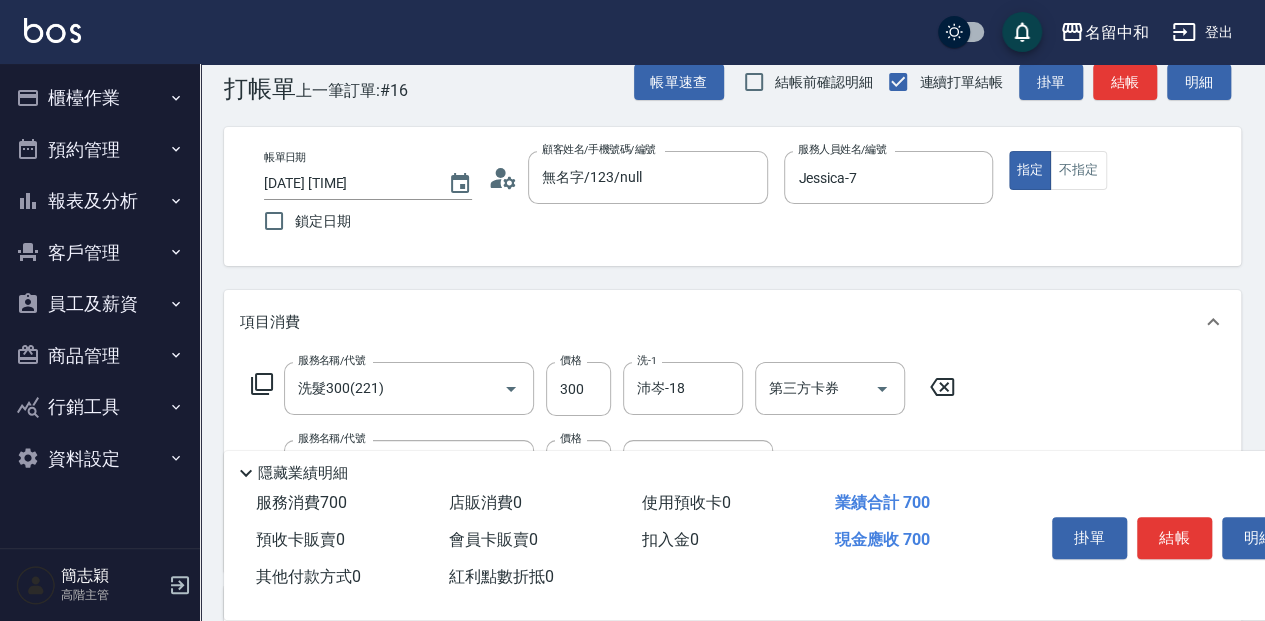 scroll, scrollTop: 66, scrollLeft: 0, axis: vertical 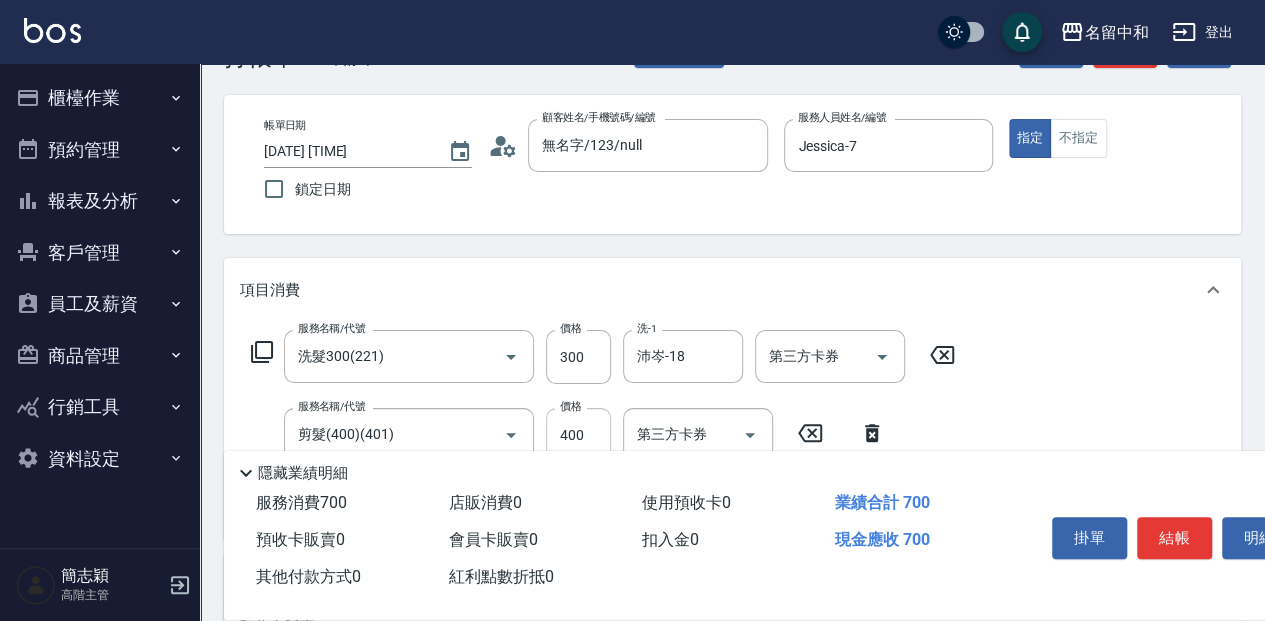 click on "400" at bounding box center (578, 435) 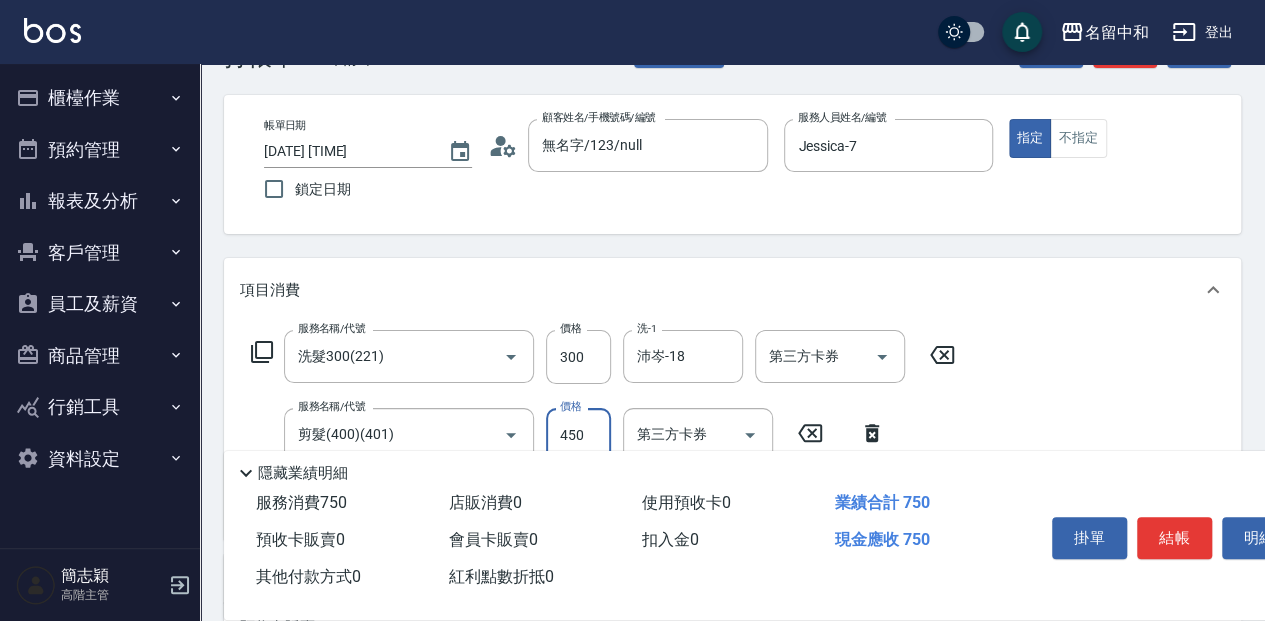 type on "450" 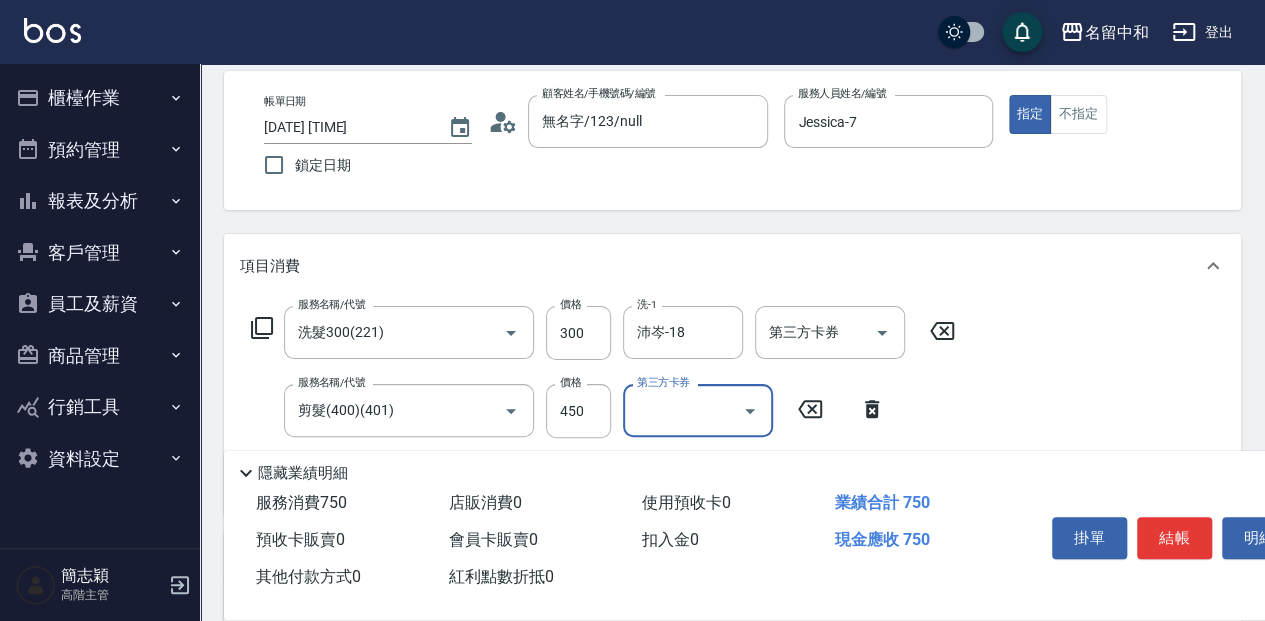scroll, scrollTop: 66, scrollLeft: 0, axis: vertical 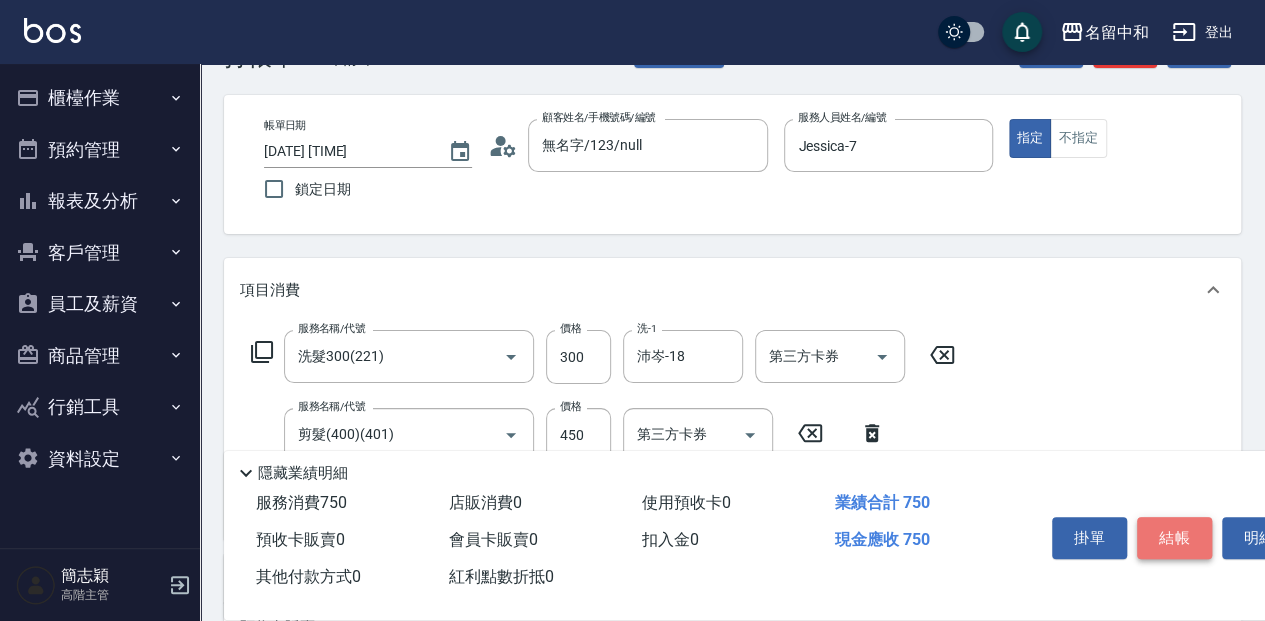 click on "結帳" at bounding box center (1174, 538) 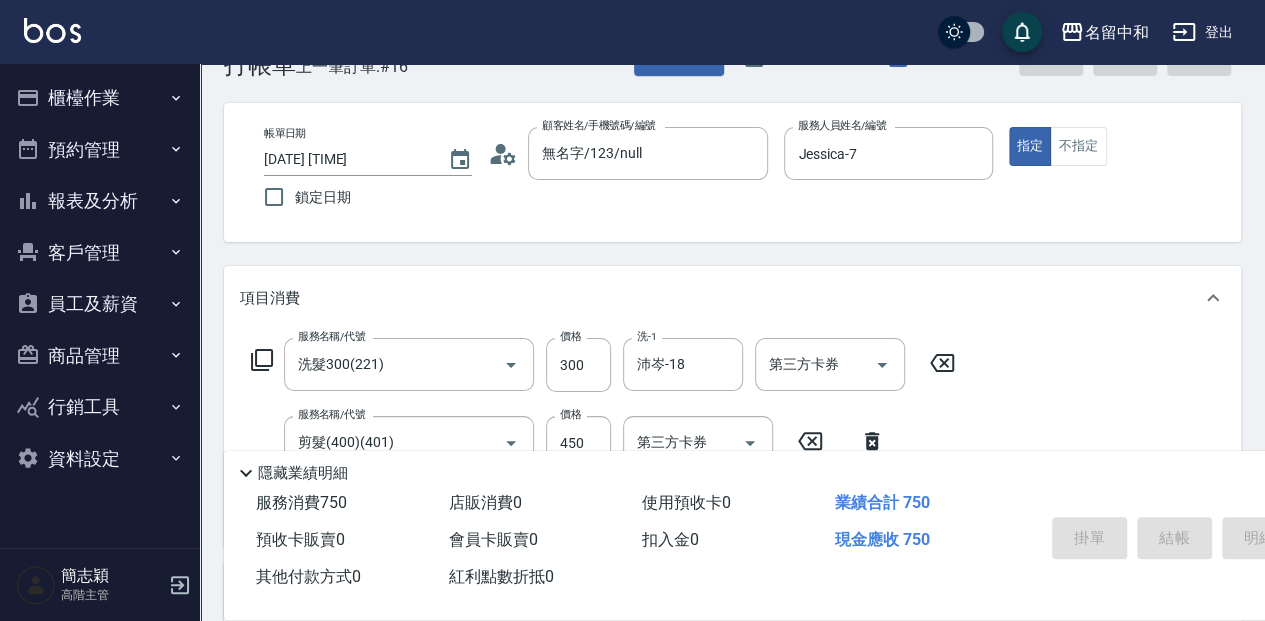 scroll, scrollTop: 24, scrollLeft: 0, axis: vertical 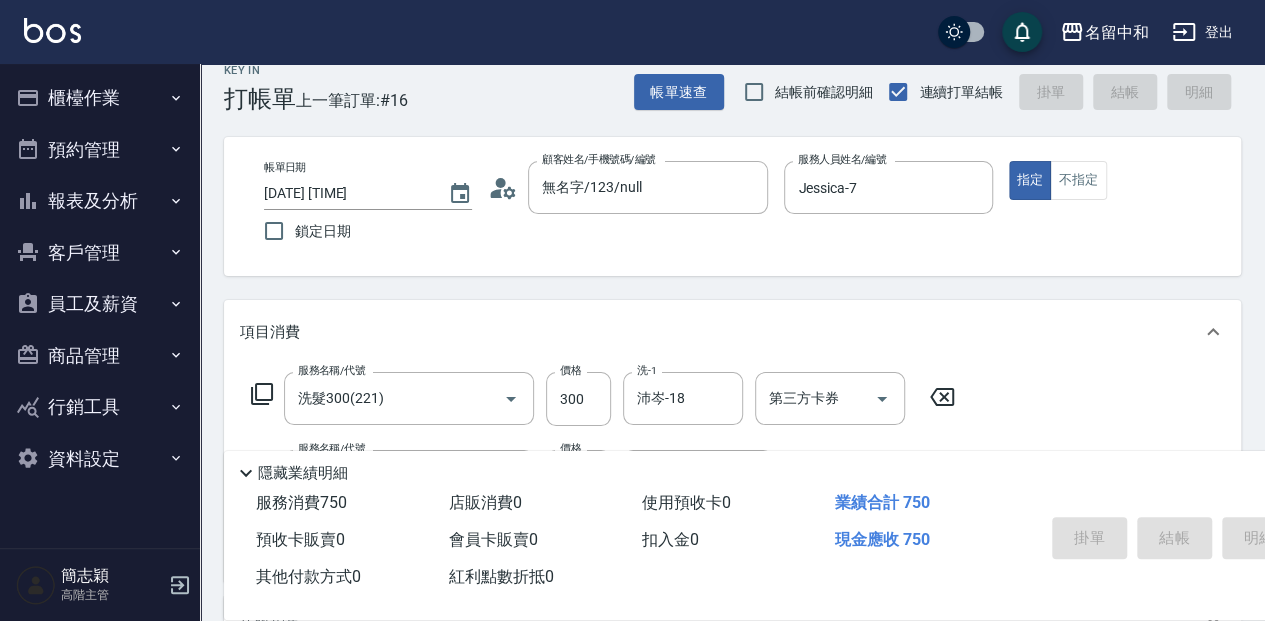 type on "[DATE] [TIME]" 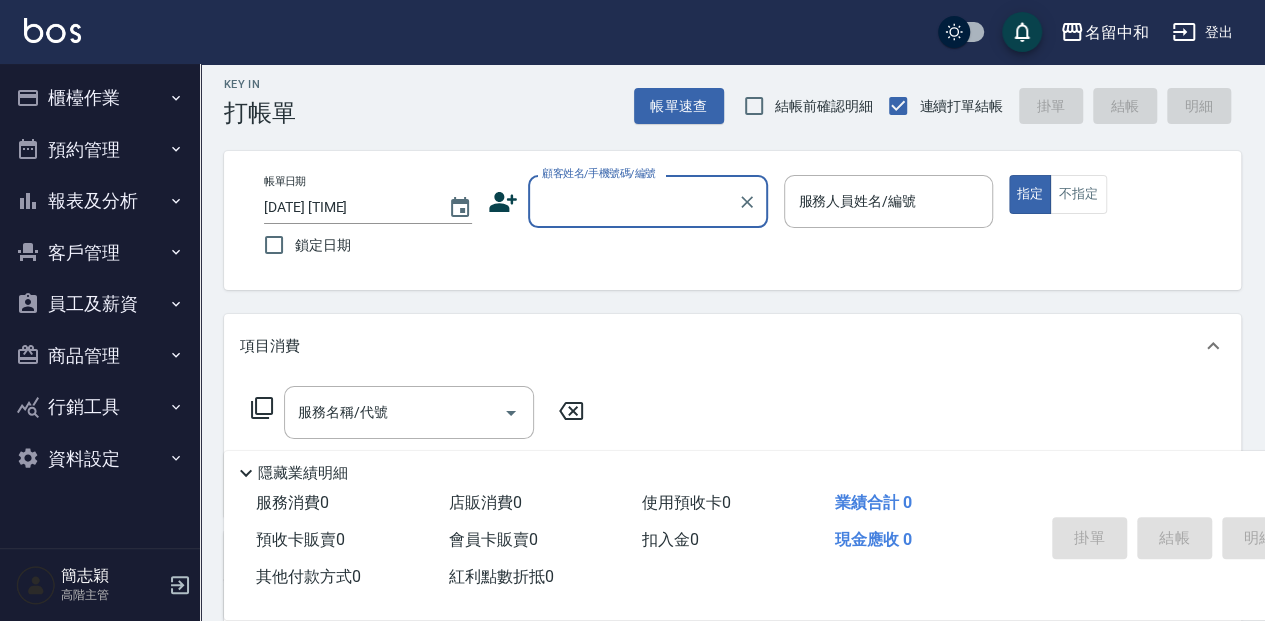scroll, scrollTop: 0, scrollLeft: 0, axis: both 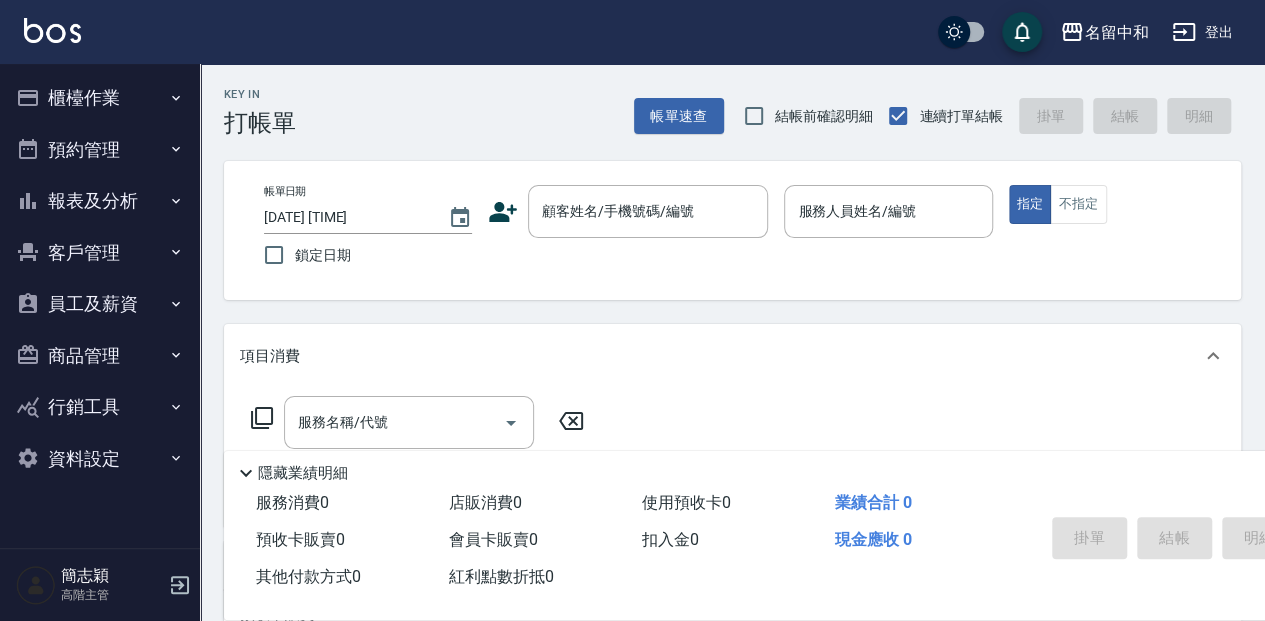 click on "Key In 打帳單 帳單速查 結帳前確認明細 連續打單結帳 掛單 結帳 明細" at bounding box center [720, 100] 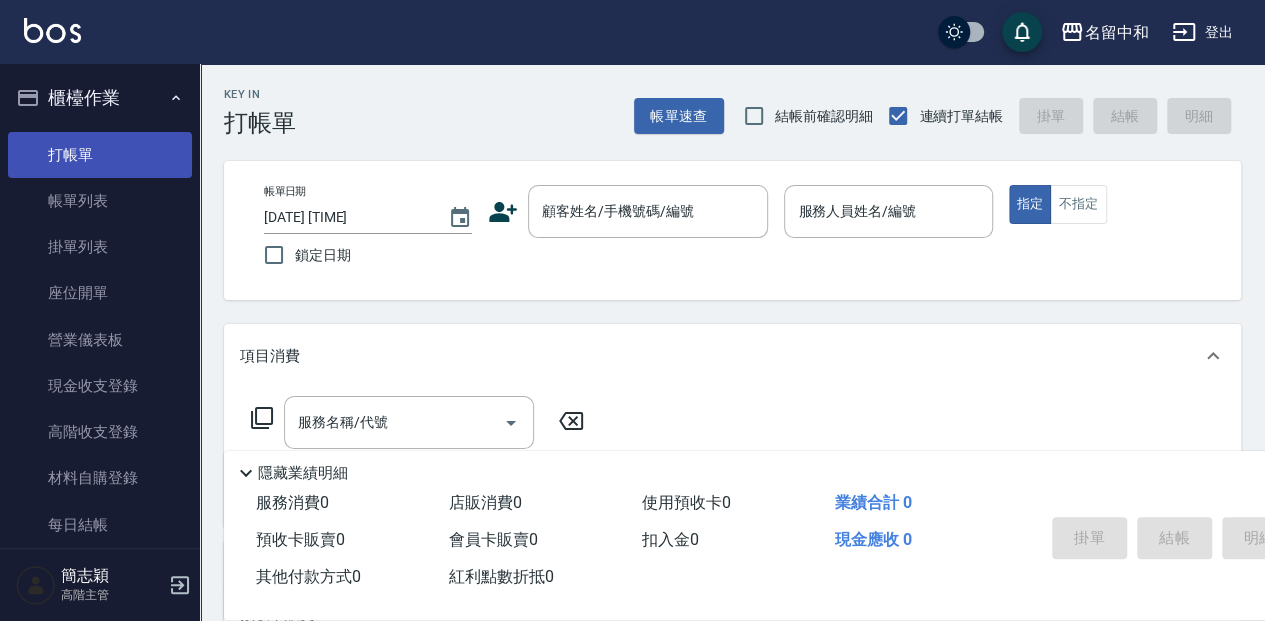 click on "打帳單" at bounding box center (100, 155) 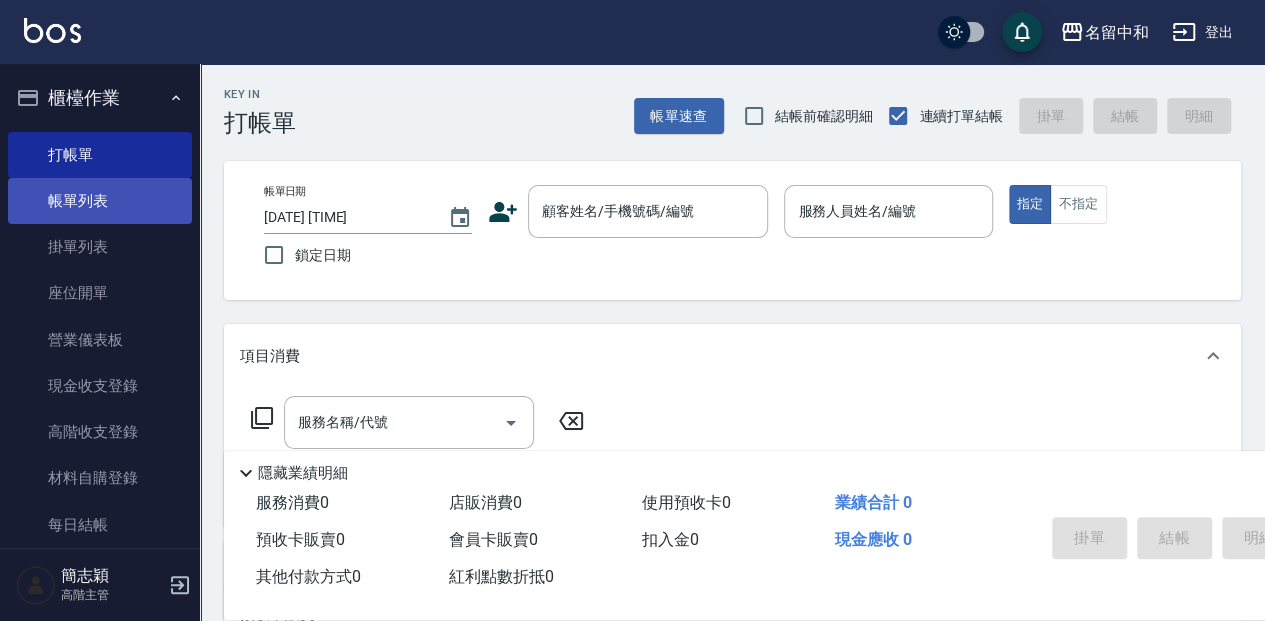 click on "帳單列表" at bounding box center [100, 201] 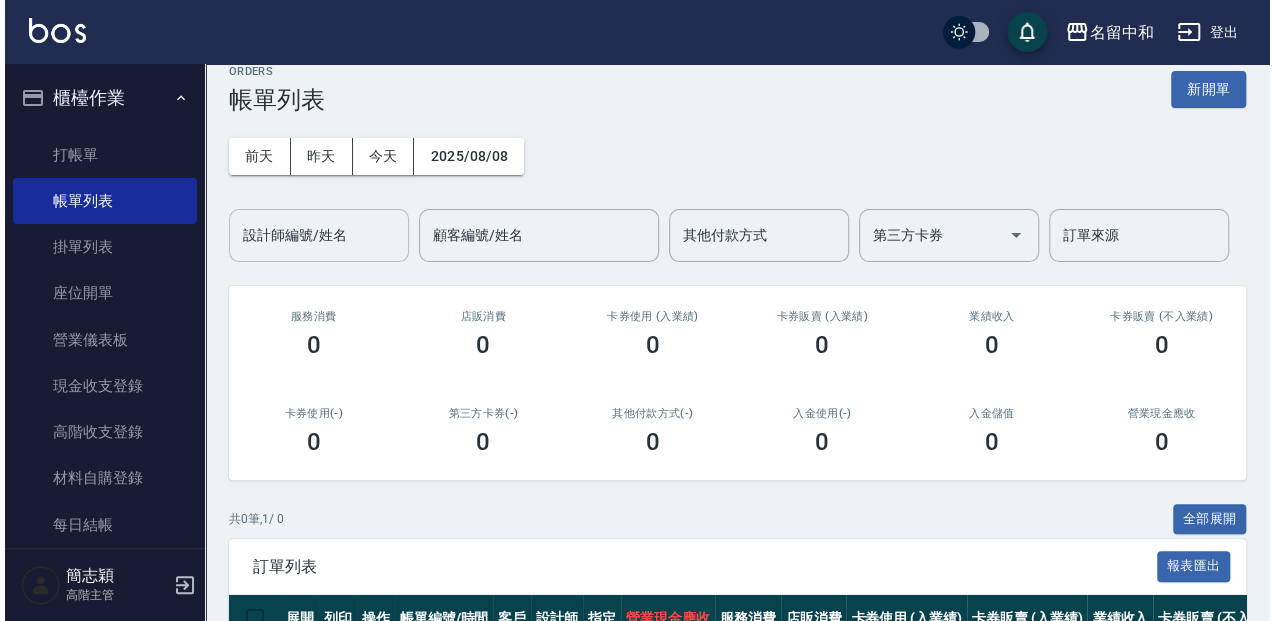 scroll, scrollTop: 0, scrollLeft: 0, axis: both 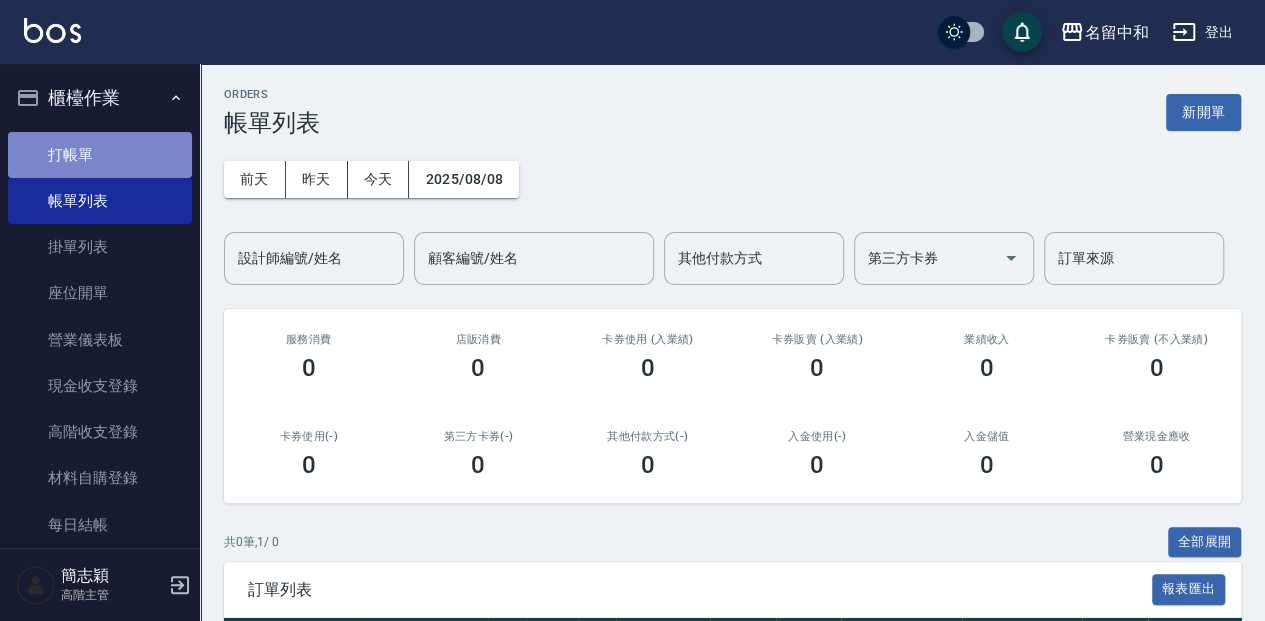 click on "打帳單" at bounding box center (100, 155) 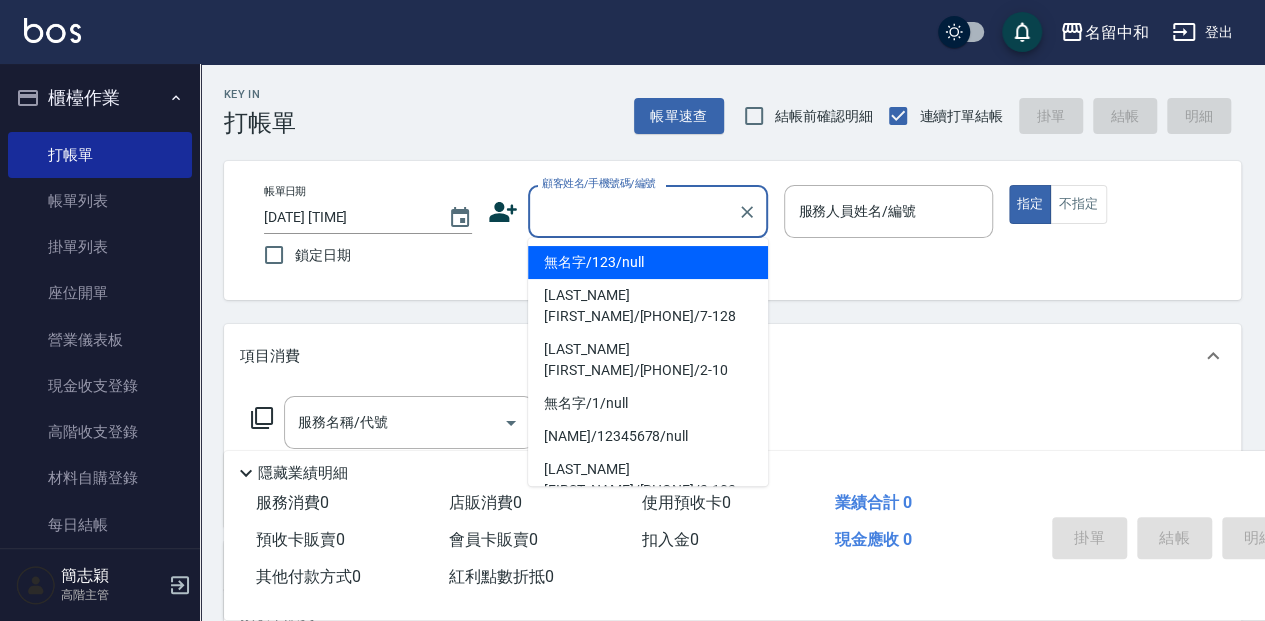 click on "顧客姓名/手機號碼/編號" at bounding box center (633, 211) 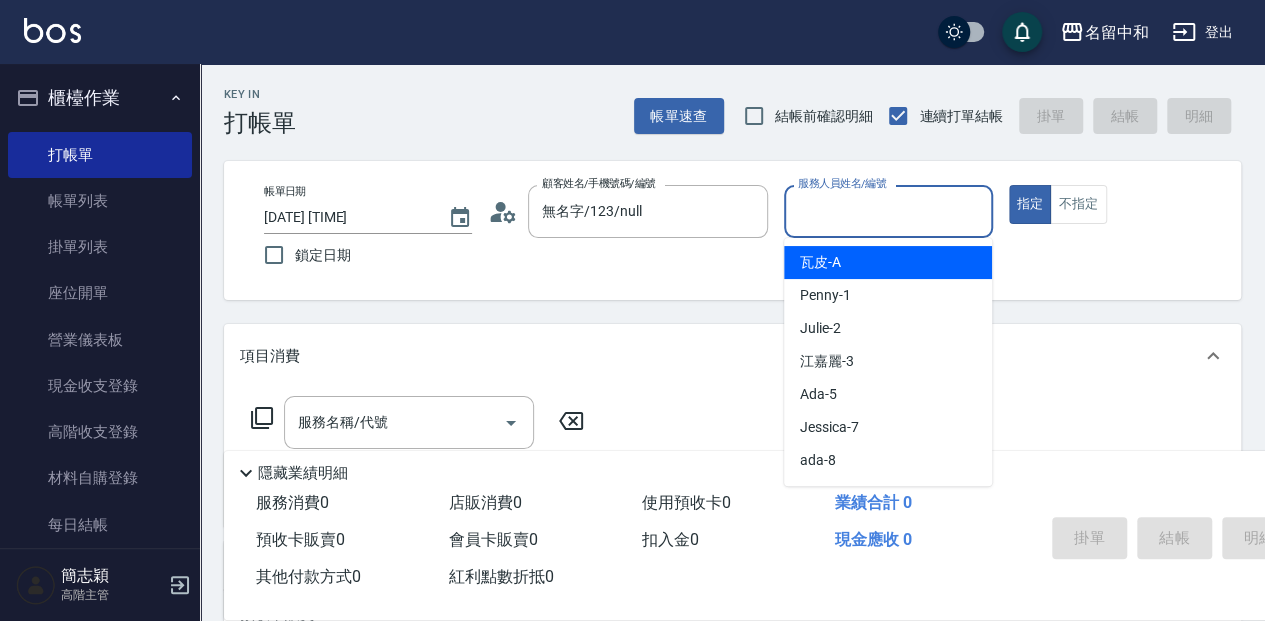 click on "服務人員姓名/編號" at bounding box center [888, 211] 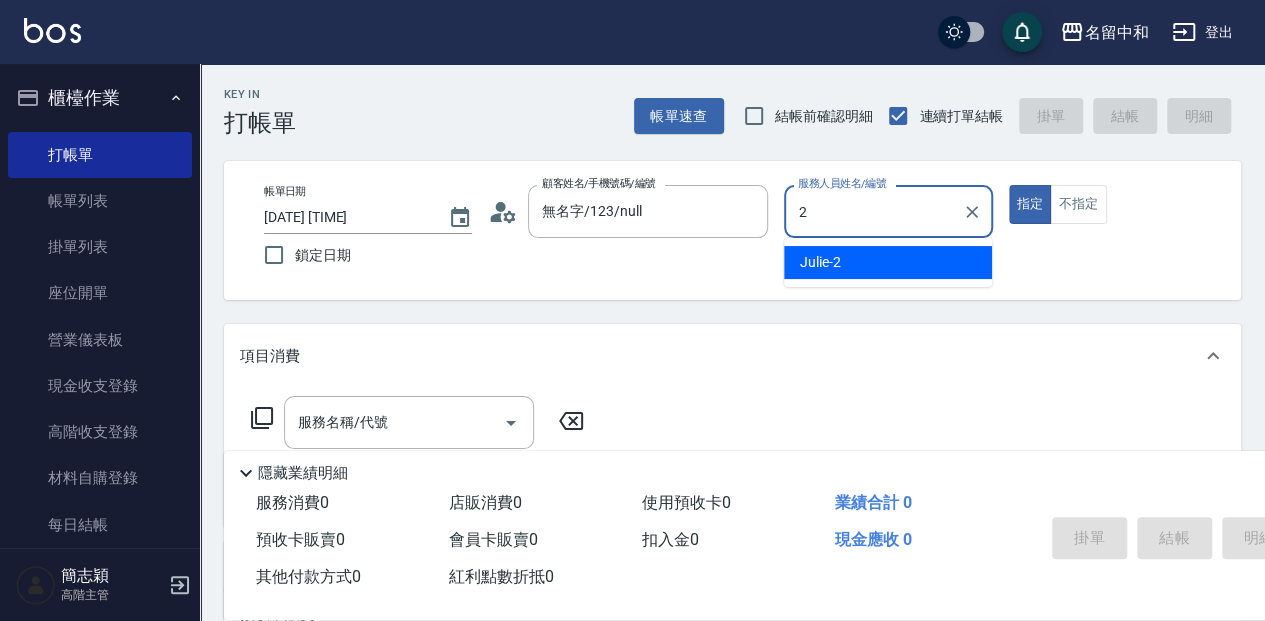 type on "Julie-2" 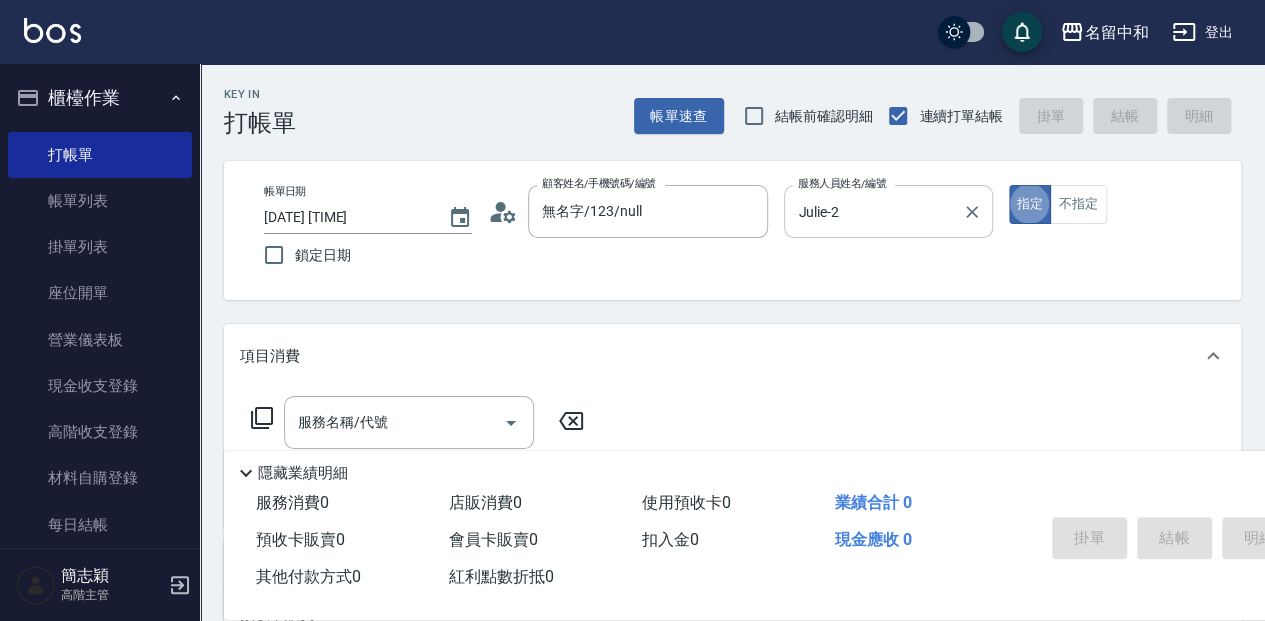 type on "true" 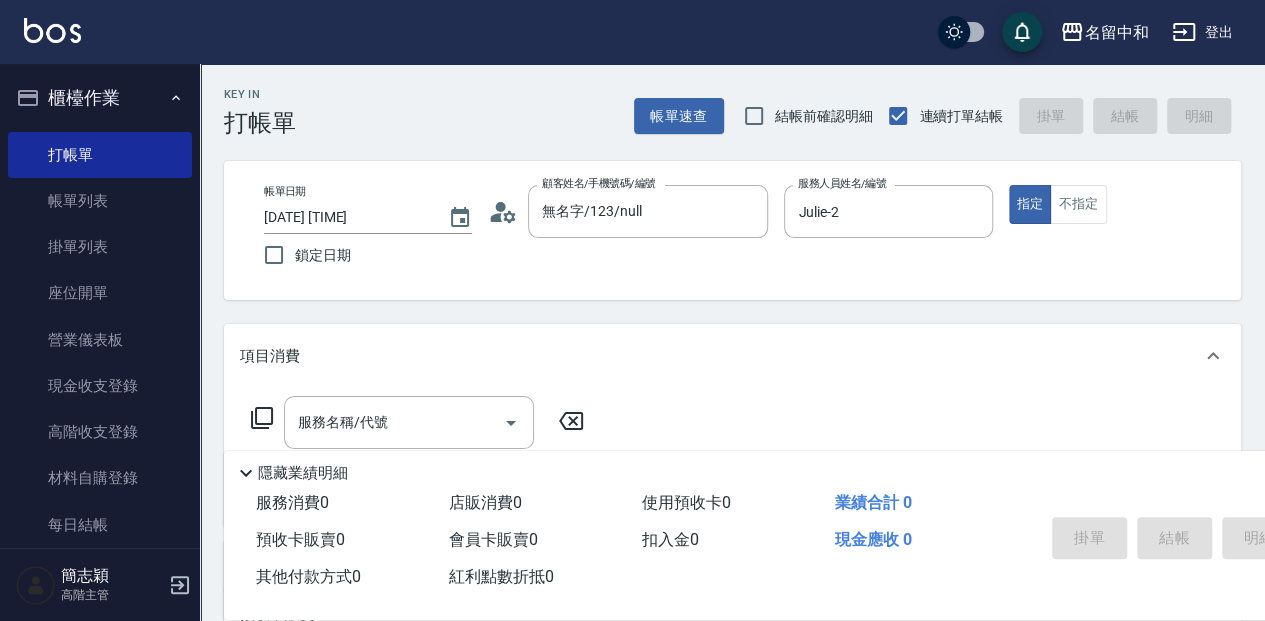 click 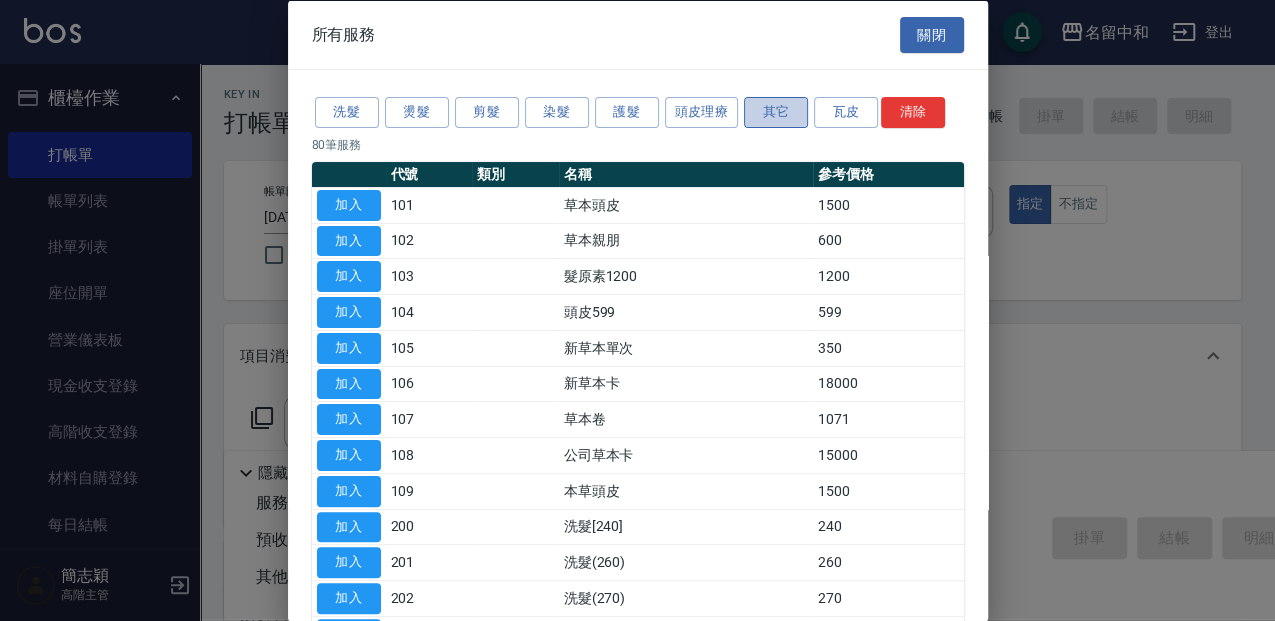 click on "其它" at bounding box center [776, 112] 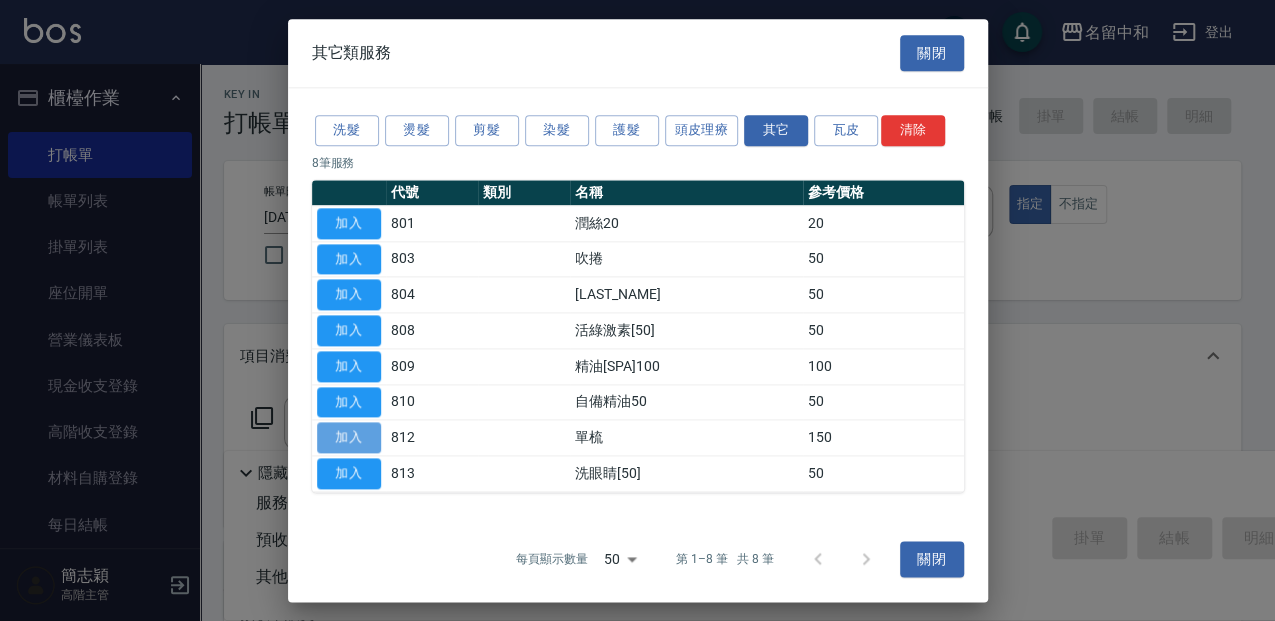 click on "加入" at bounding box center (349, 438) 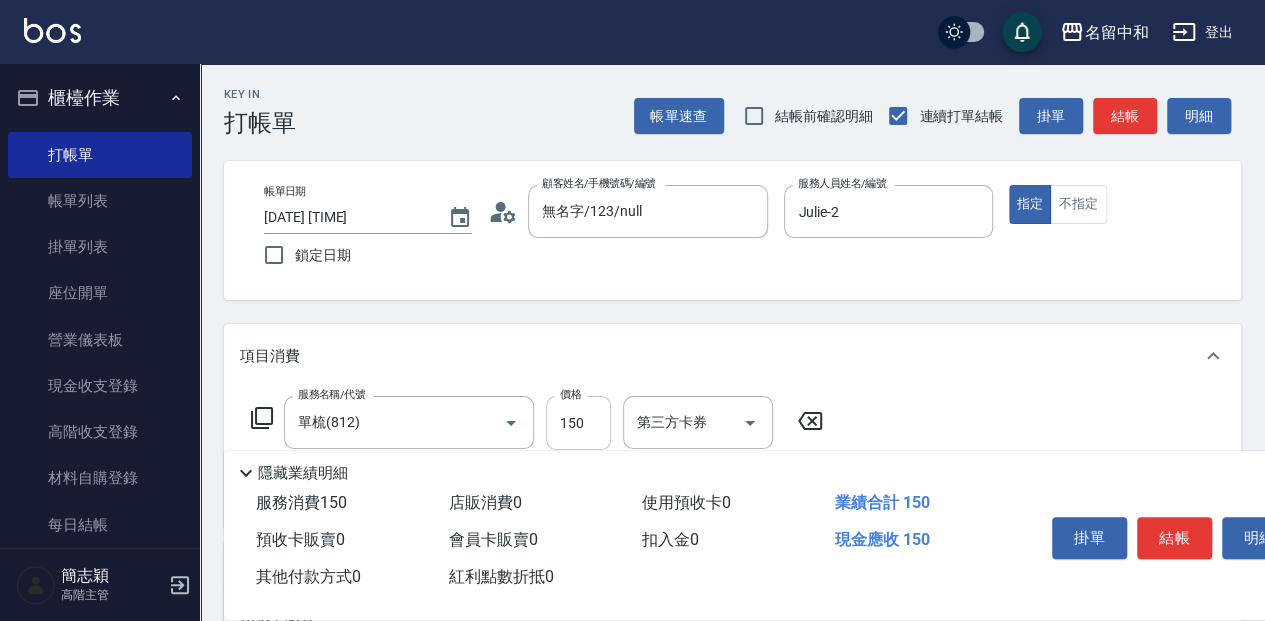 click on "150" at bounding box center (578, 423) 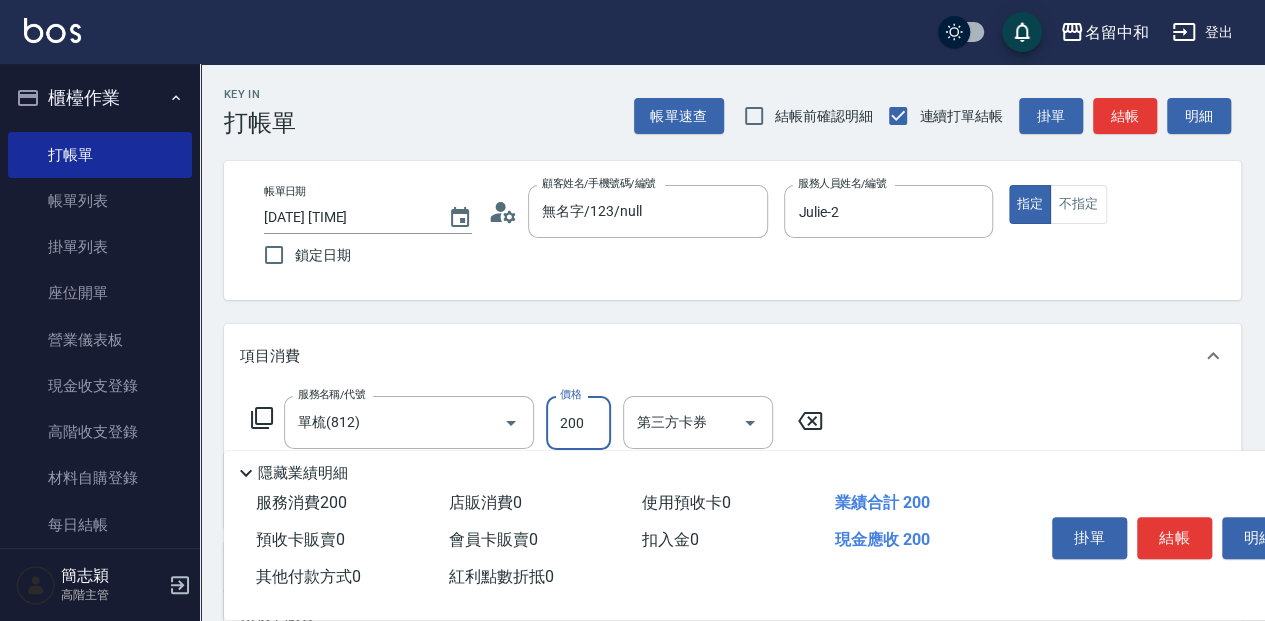 type on "200" 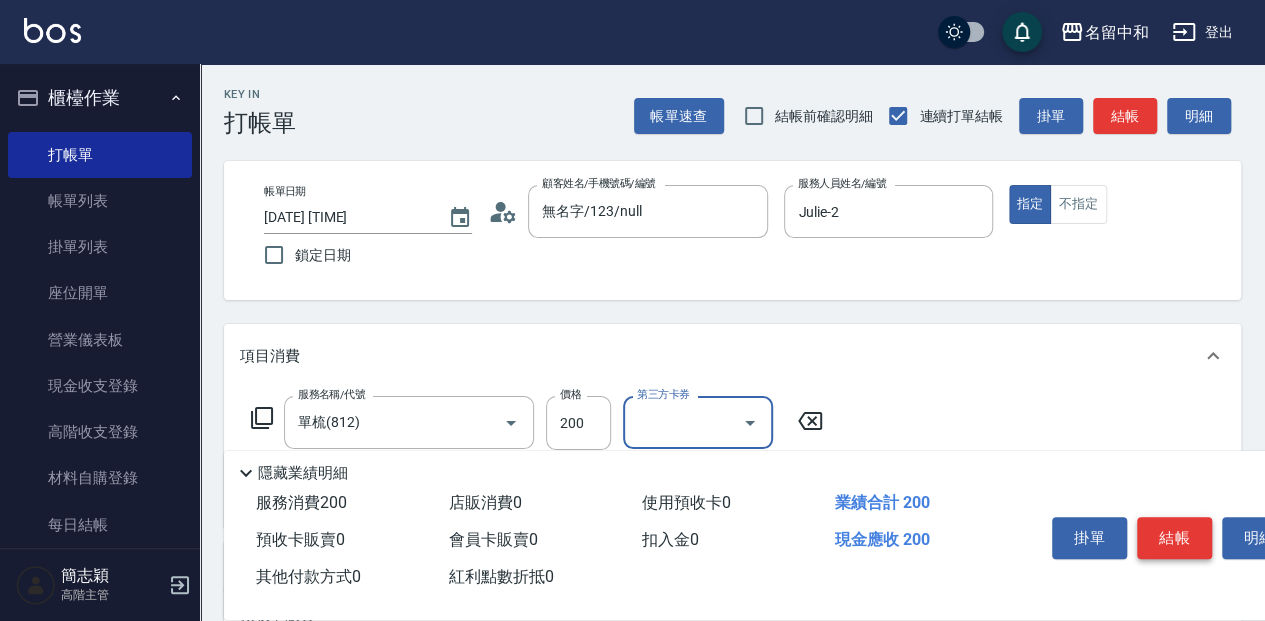 click on "結帳" at bounding box center [1174, 538] 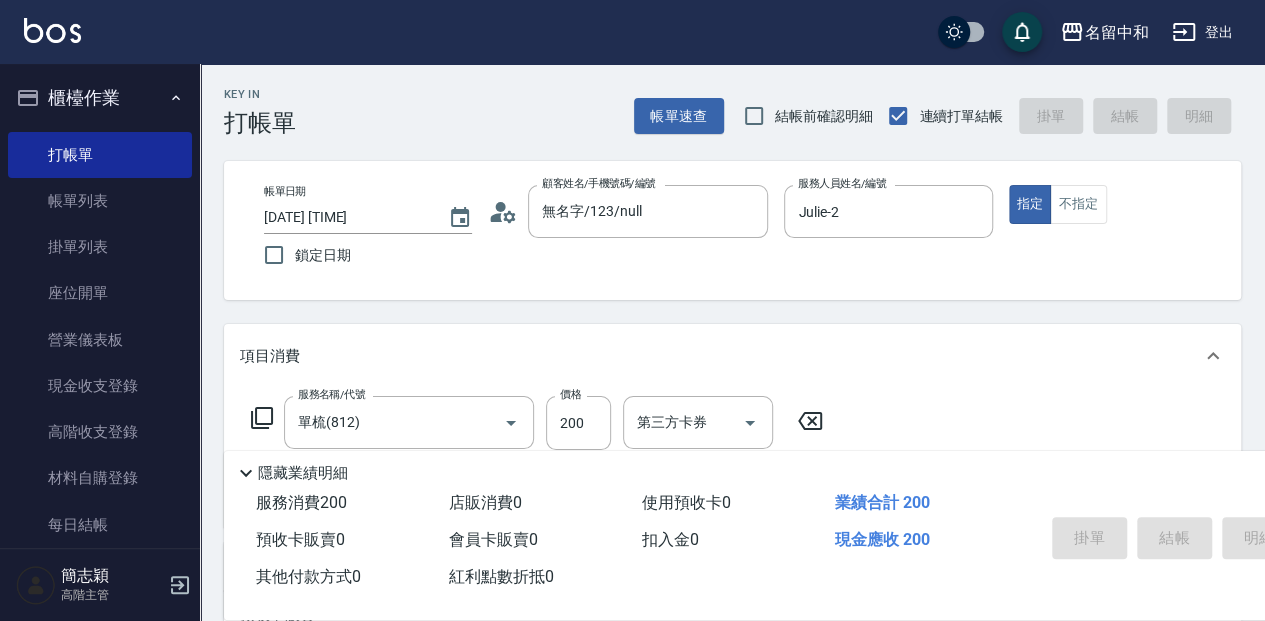 type on "[DATE] [TIME]" 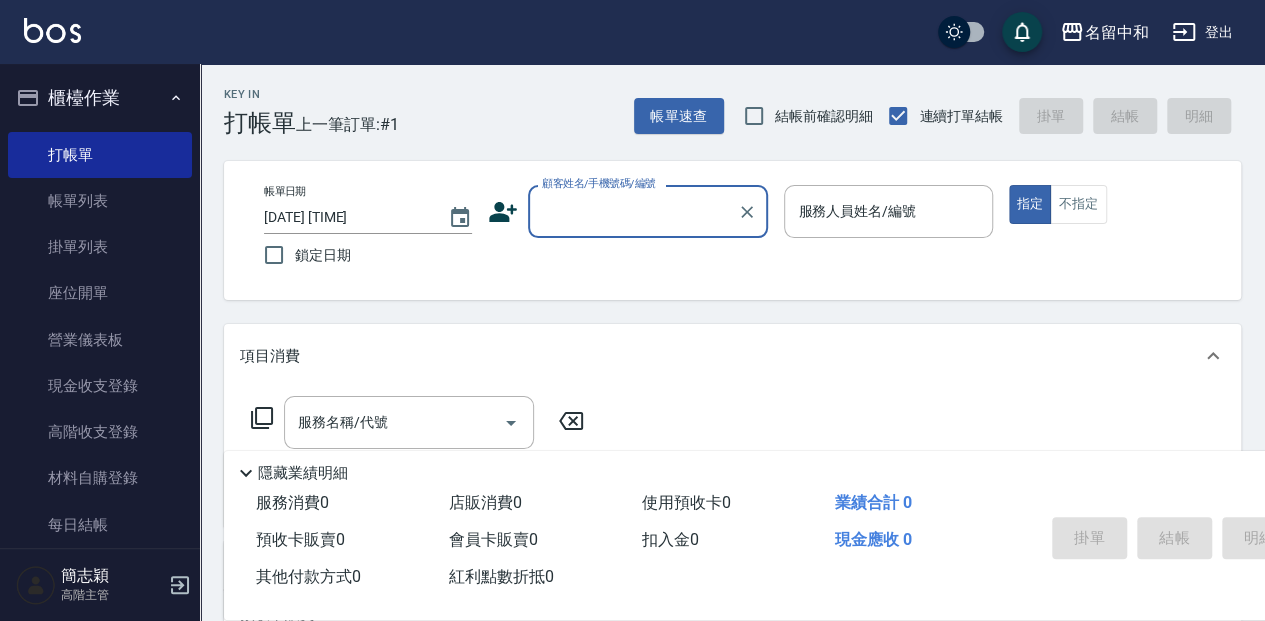 click on "顧客姓名/手機號碼/編號" at bounding box center (633, 211) 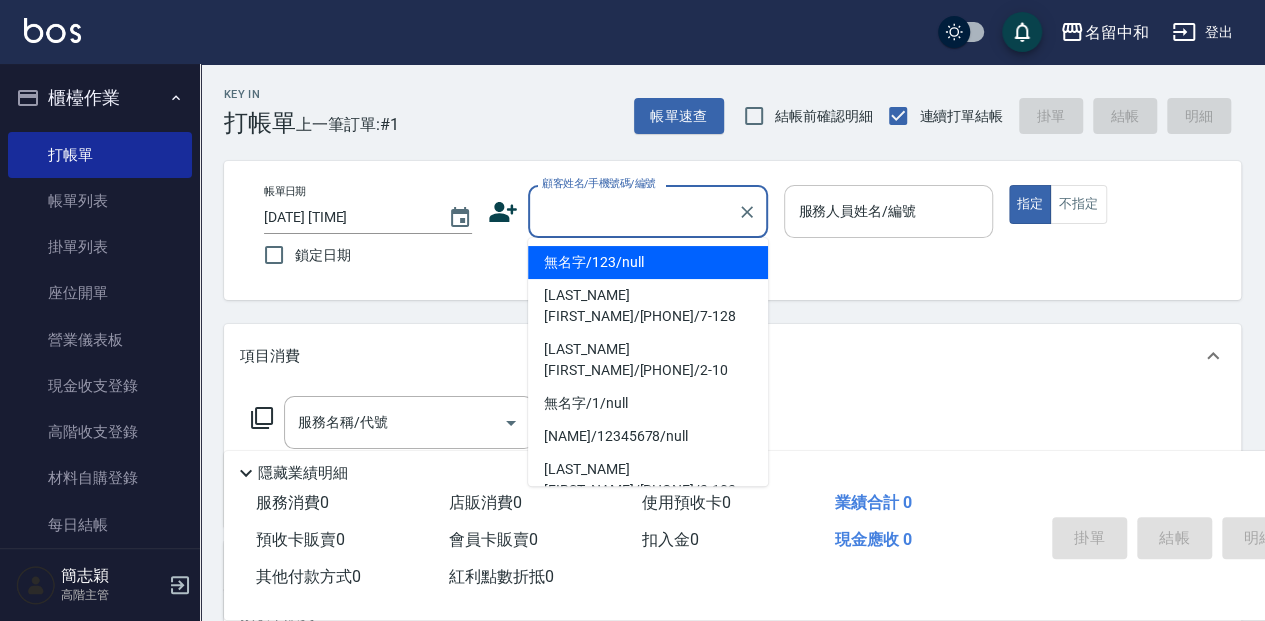 drag, startPoint x: 670, startPoint y: 256, endPoint x: 848, endPoint y: 233, distance: 179.4798 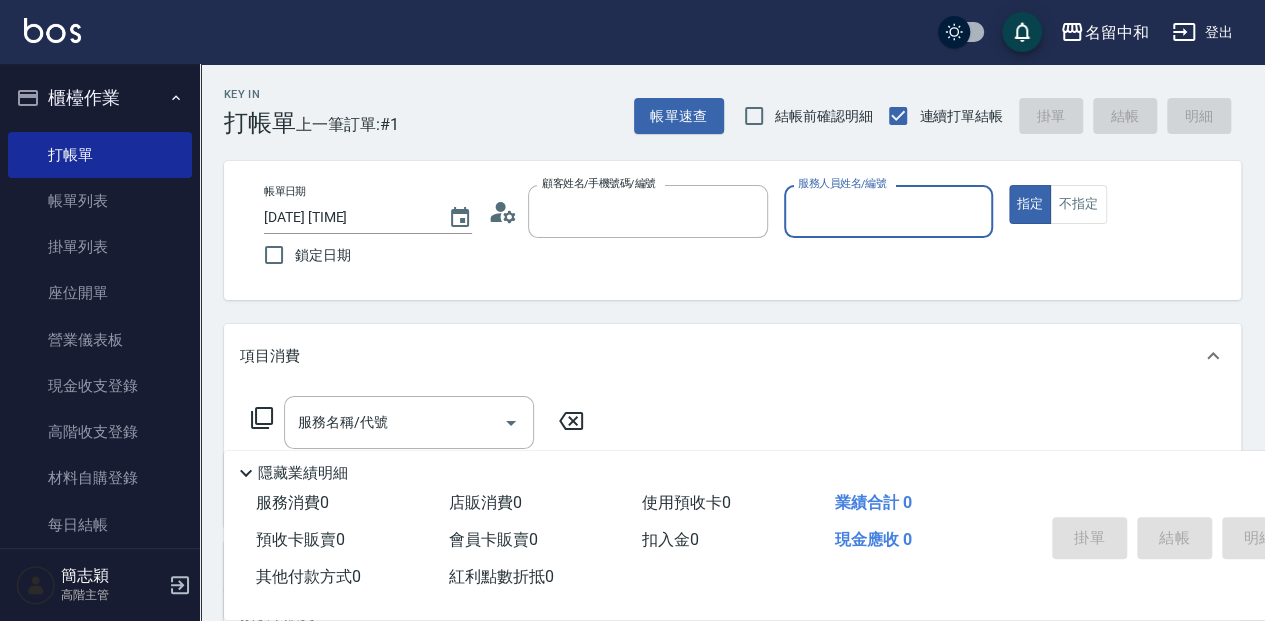 type on "無名字/123/null" 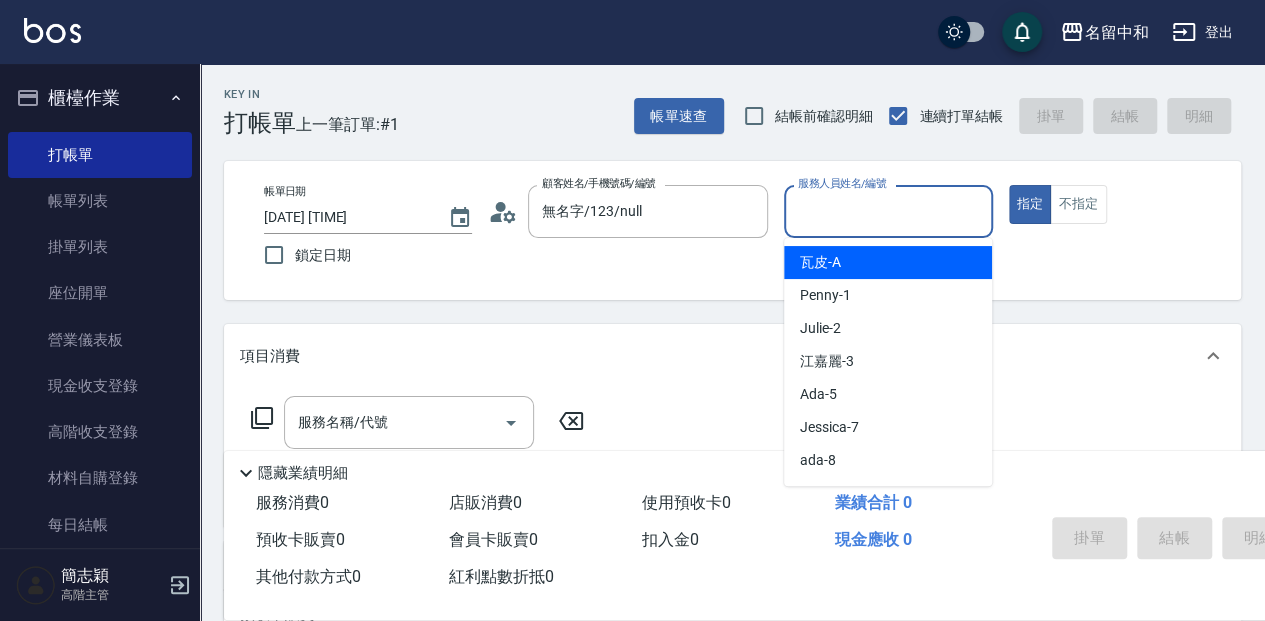 click on "服務人員姓名/編號" at bounding box center (888, 211) 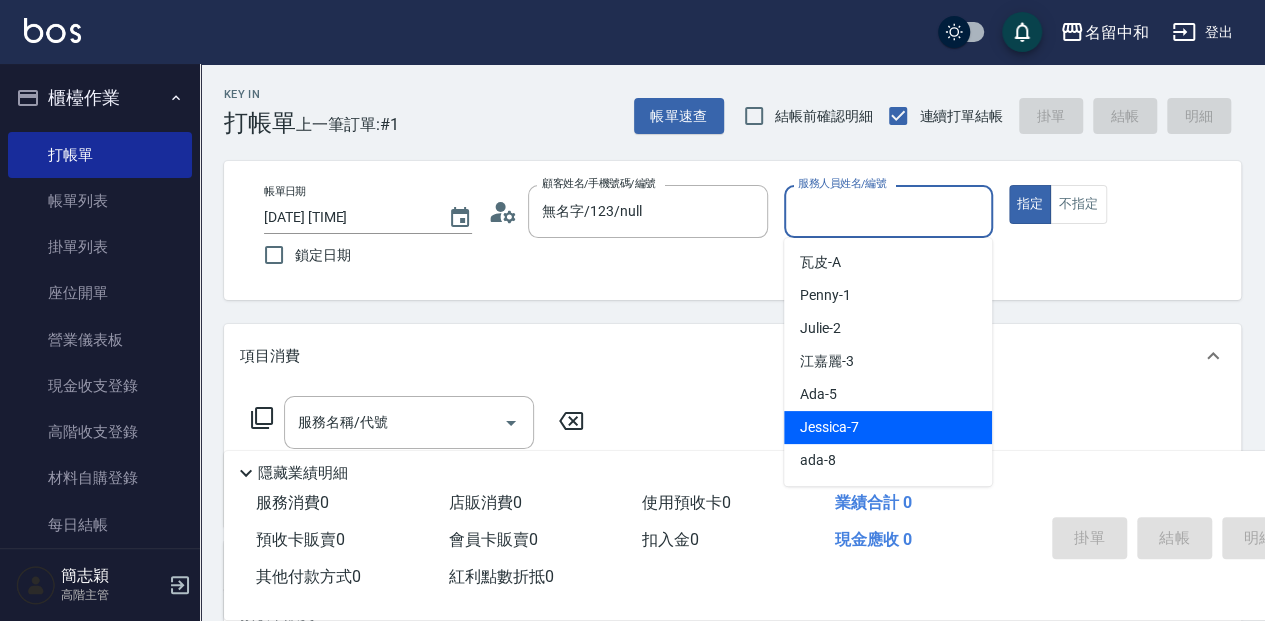click on "[NAME] -7" at bounding box center [888, 427] 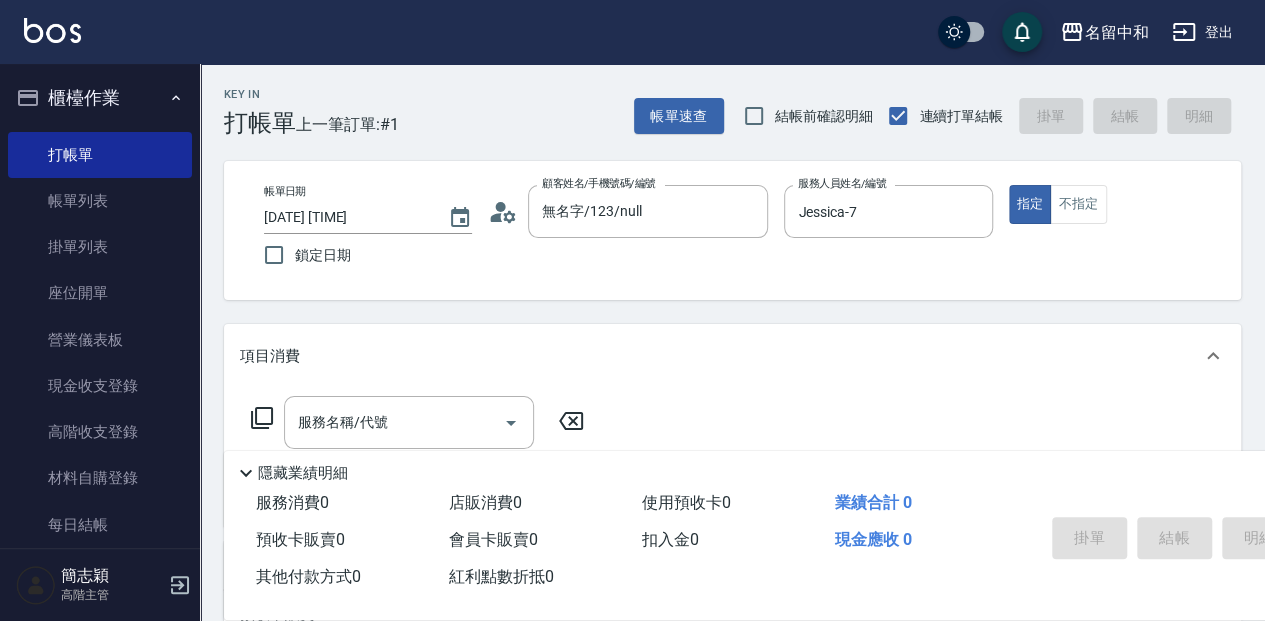 click 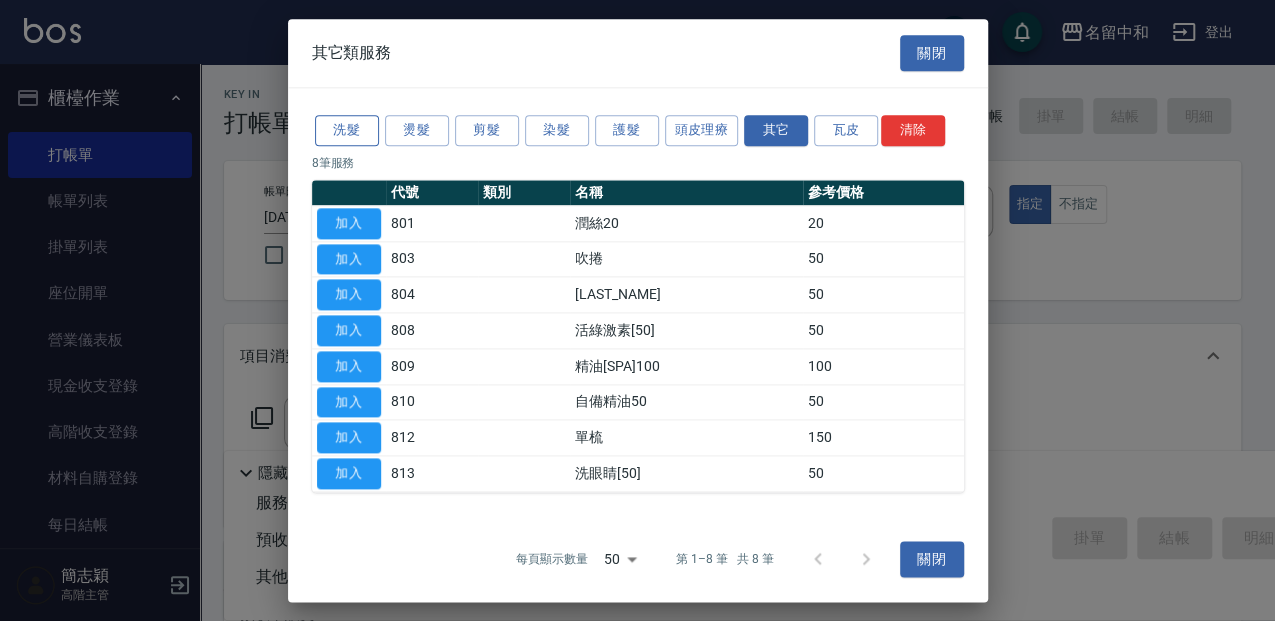 click on "洗髮" at bounding box center [347, 130] 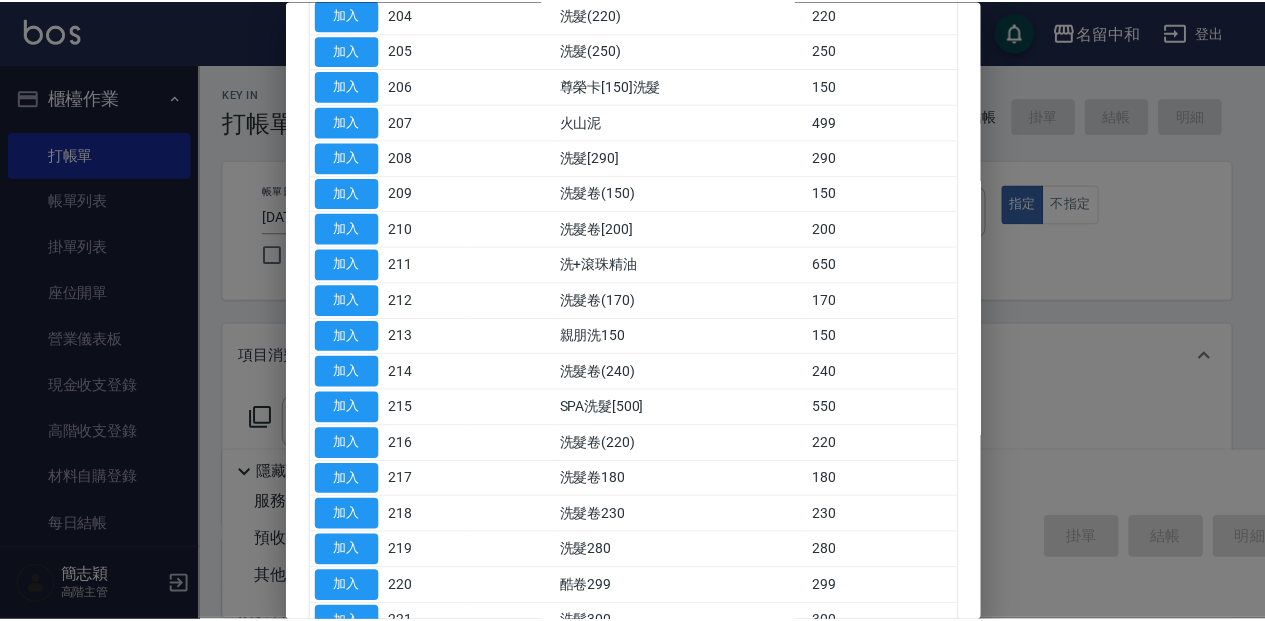 scroll, scrollTop: 400, scrollLeft: 0, axis: vertical 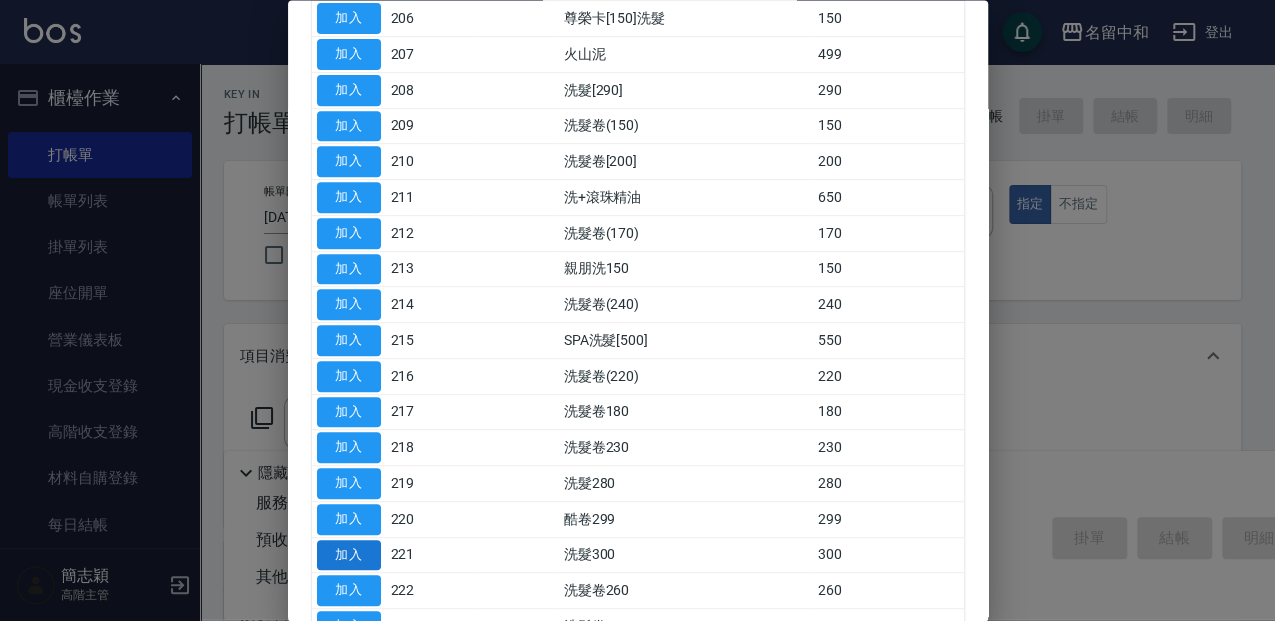 click on "加入" at bounding box center (349, 555) 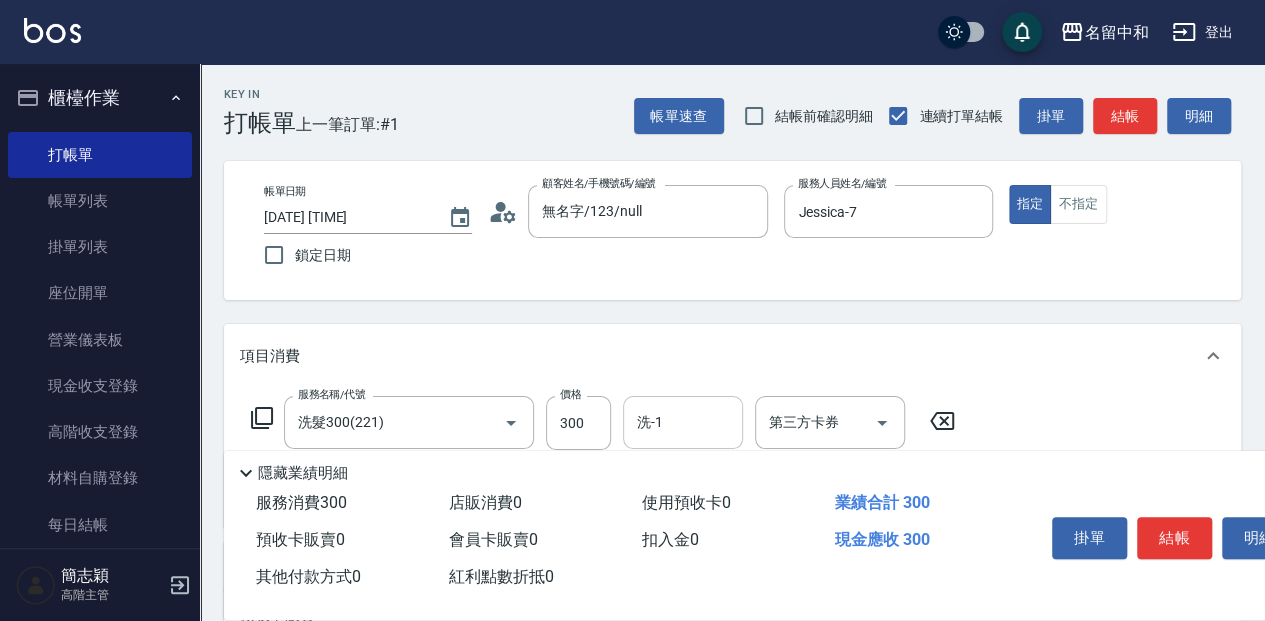 click on "洗-1" at bounding box center (683, 422) 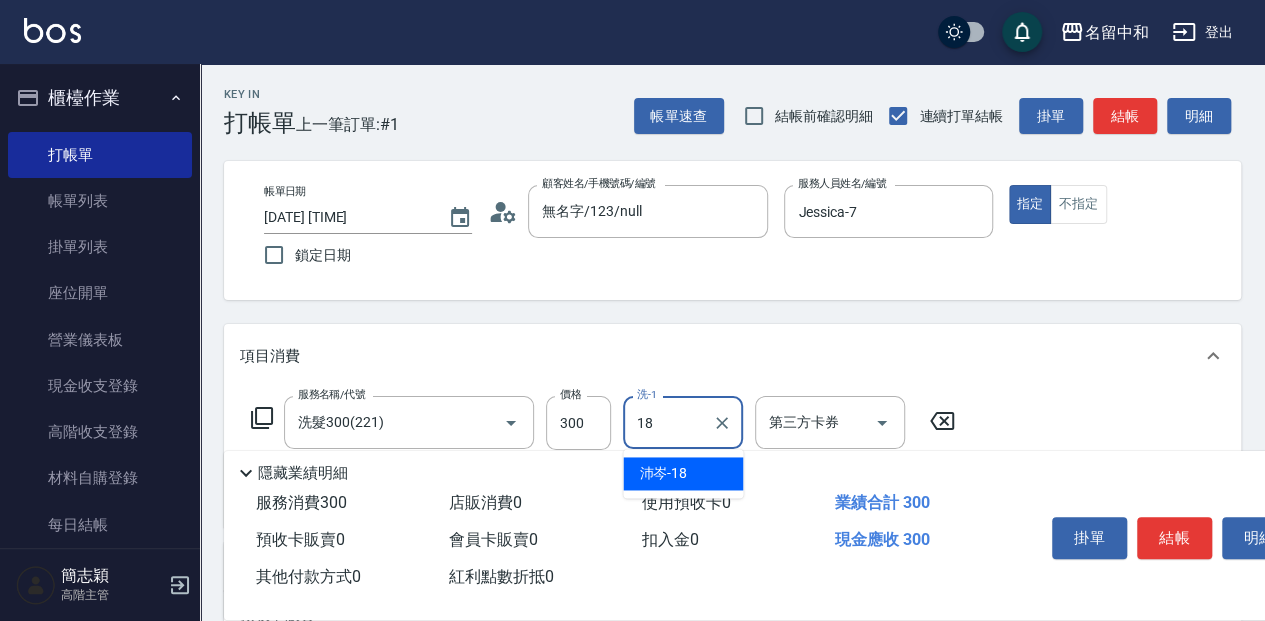 type on "沛岑-18" 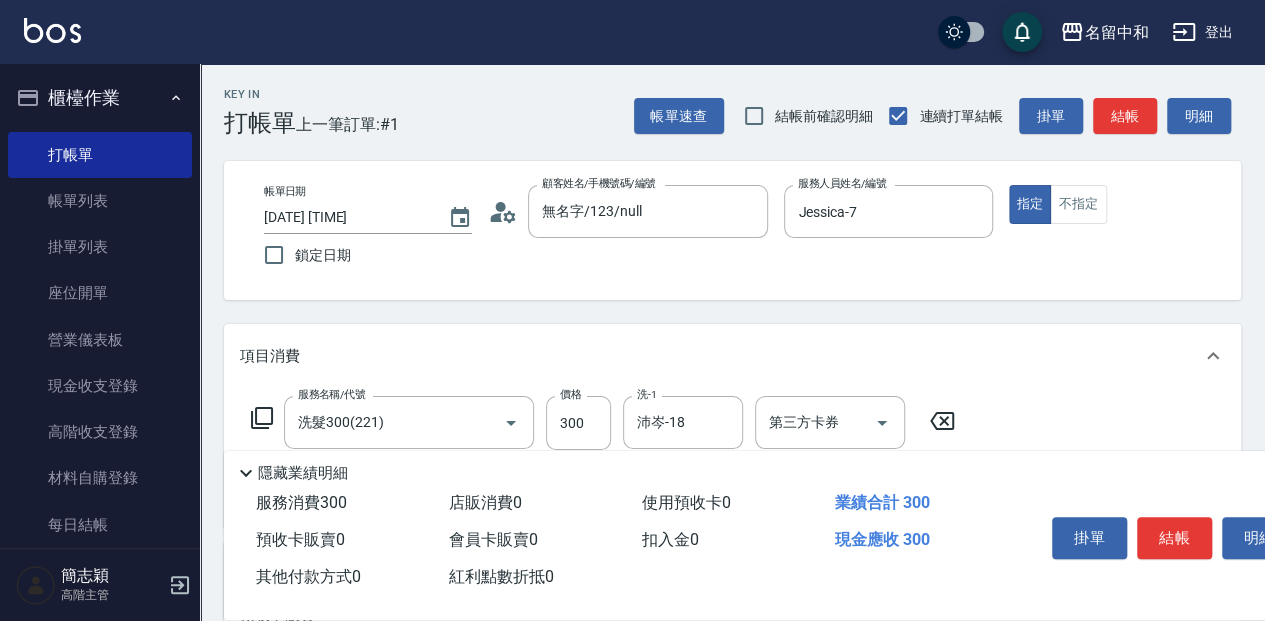 click 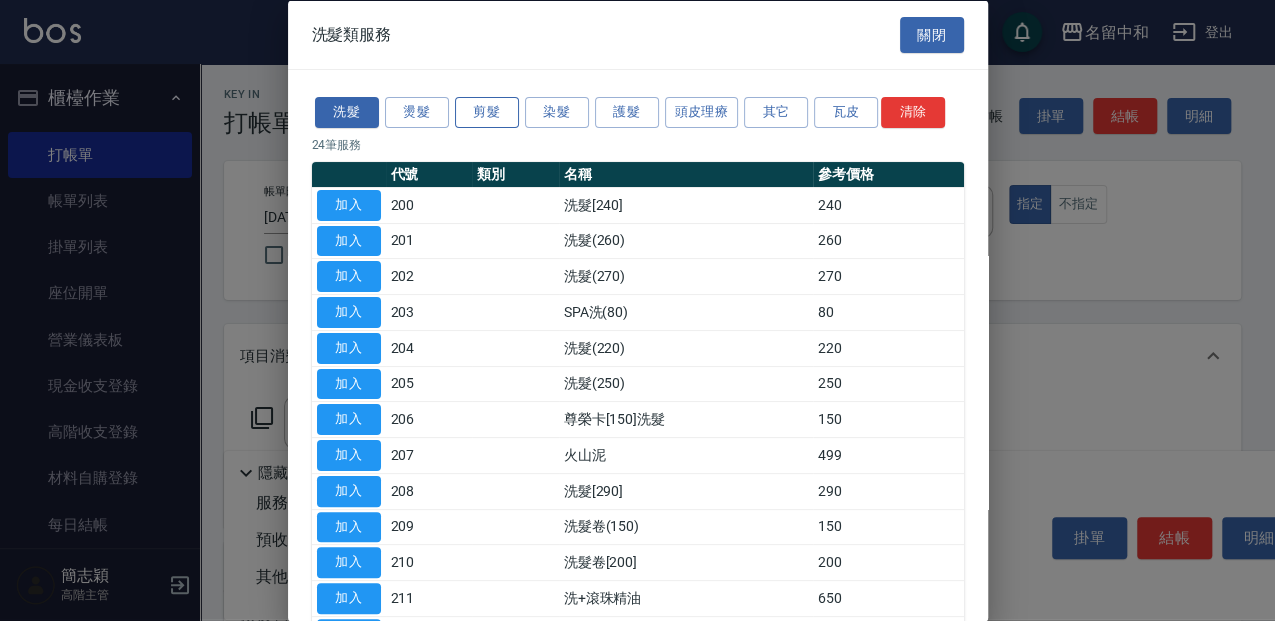 click on "剪髮" at bounding box center (487, 112) 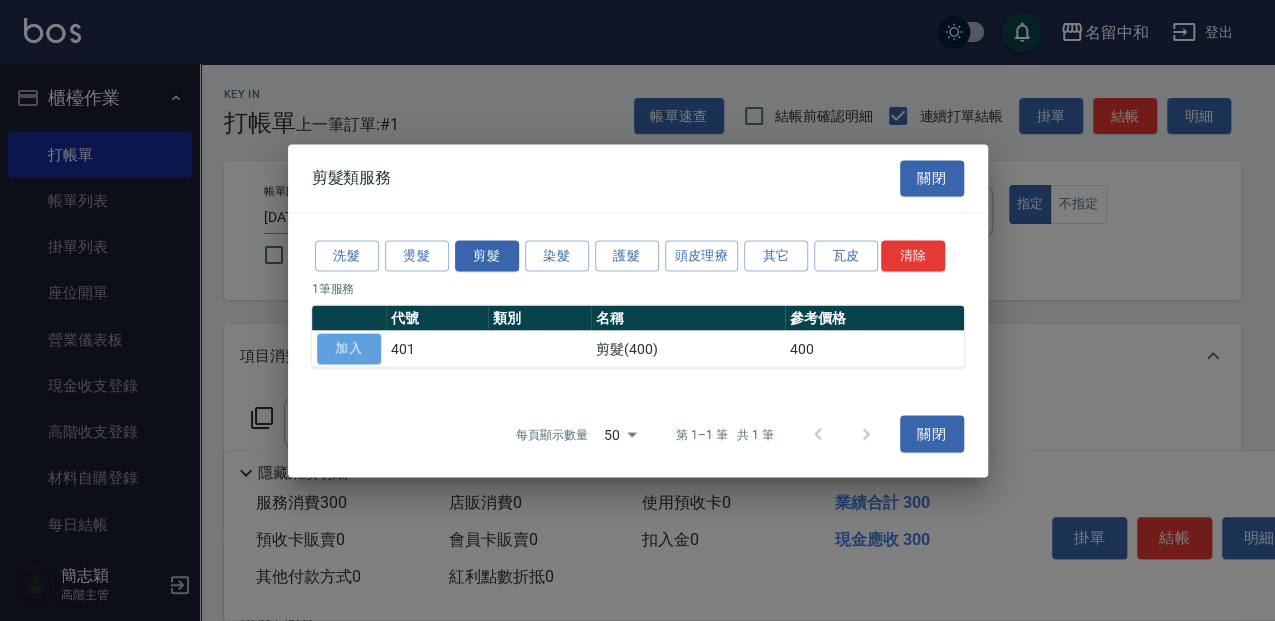 click on "加入" at bounding box center (349, 348) 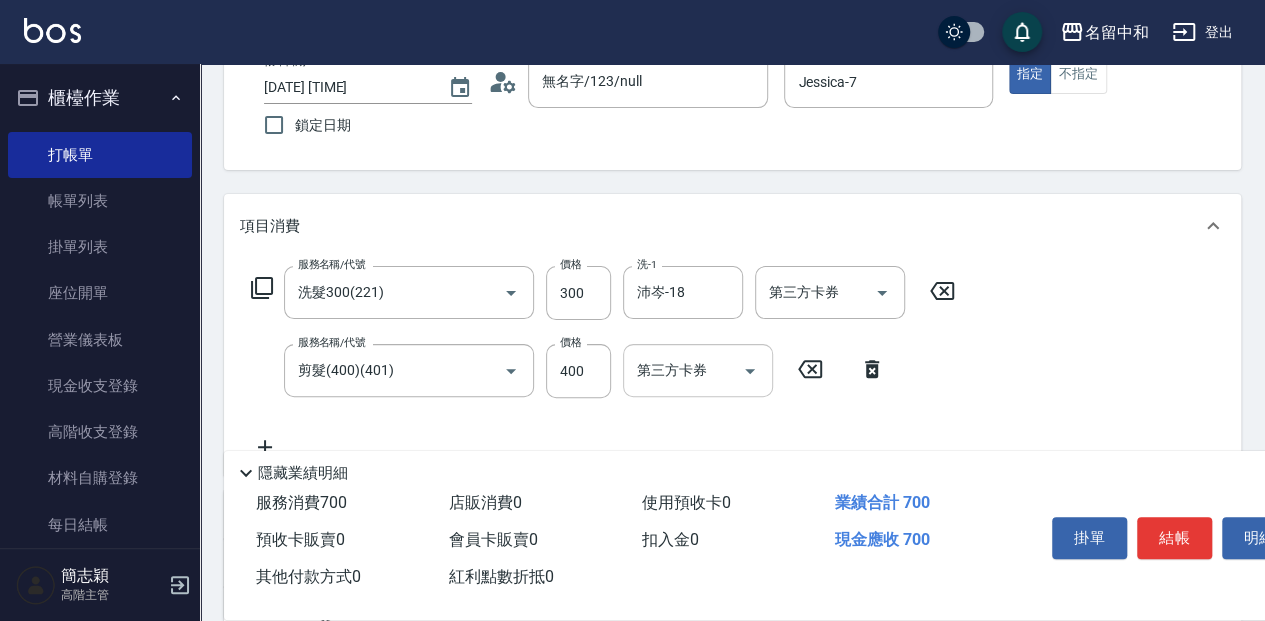 scroll, scrollTop: 133, scrollLeft: 0, axis: vertical 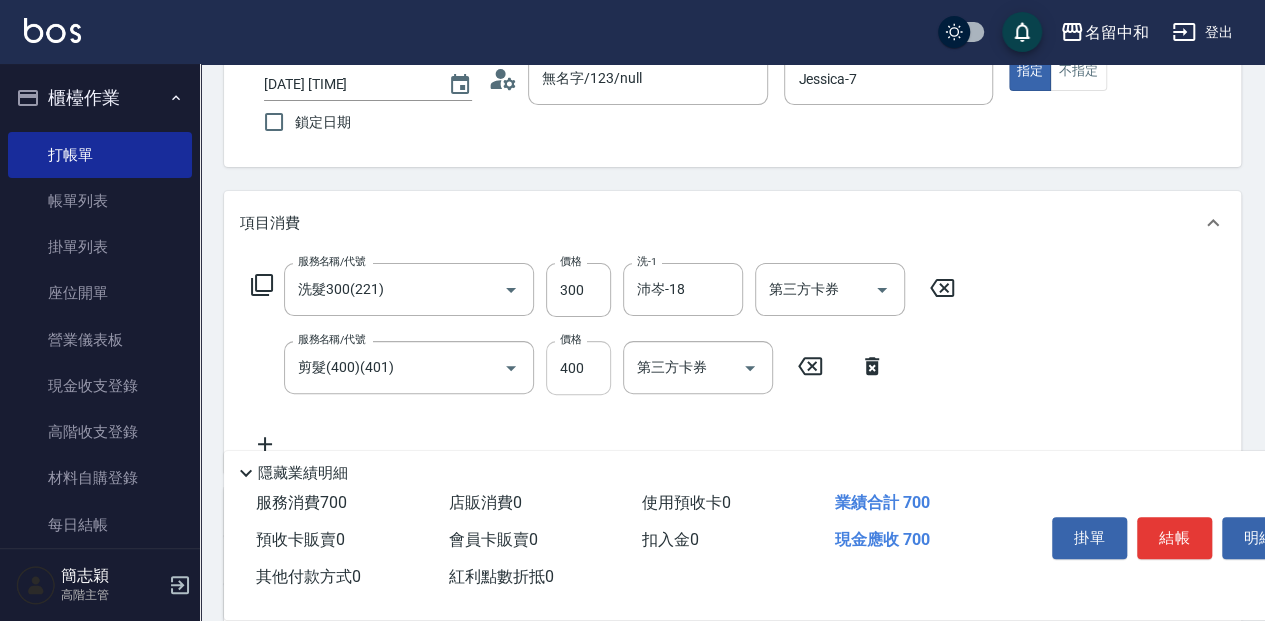 click on "400" at bounding box center [578, 368] 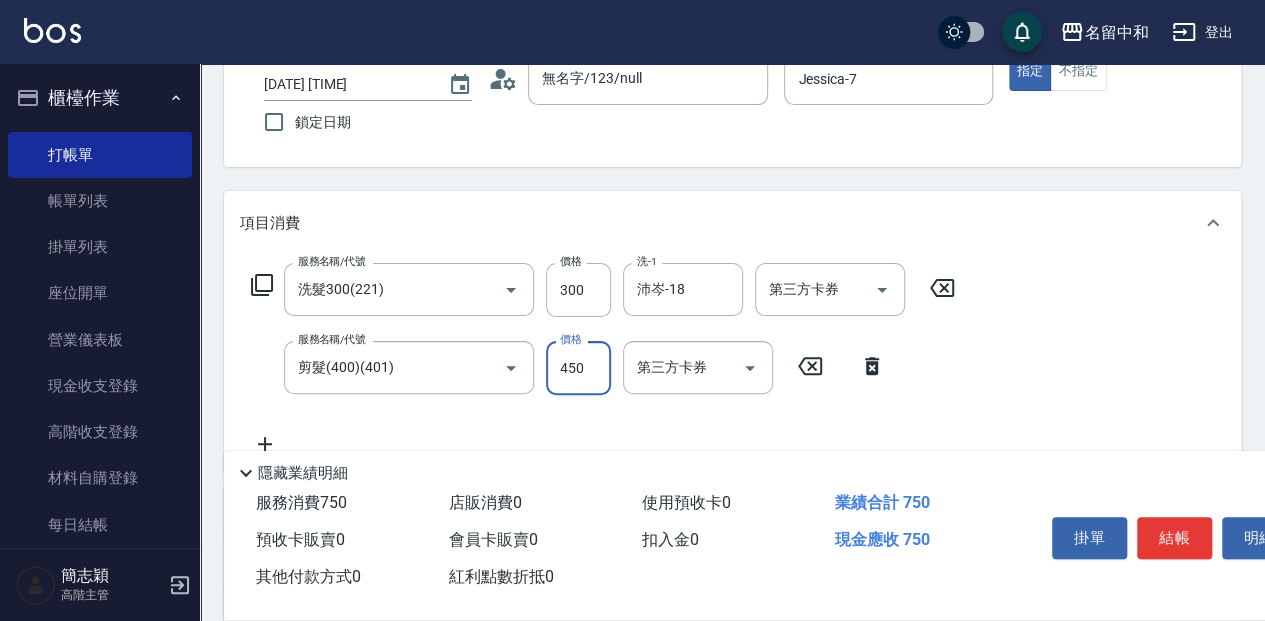 type on "450" 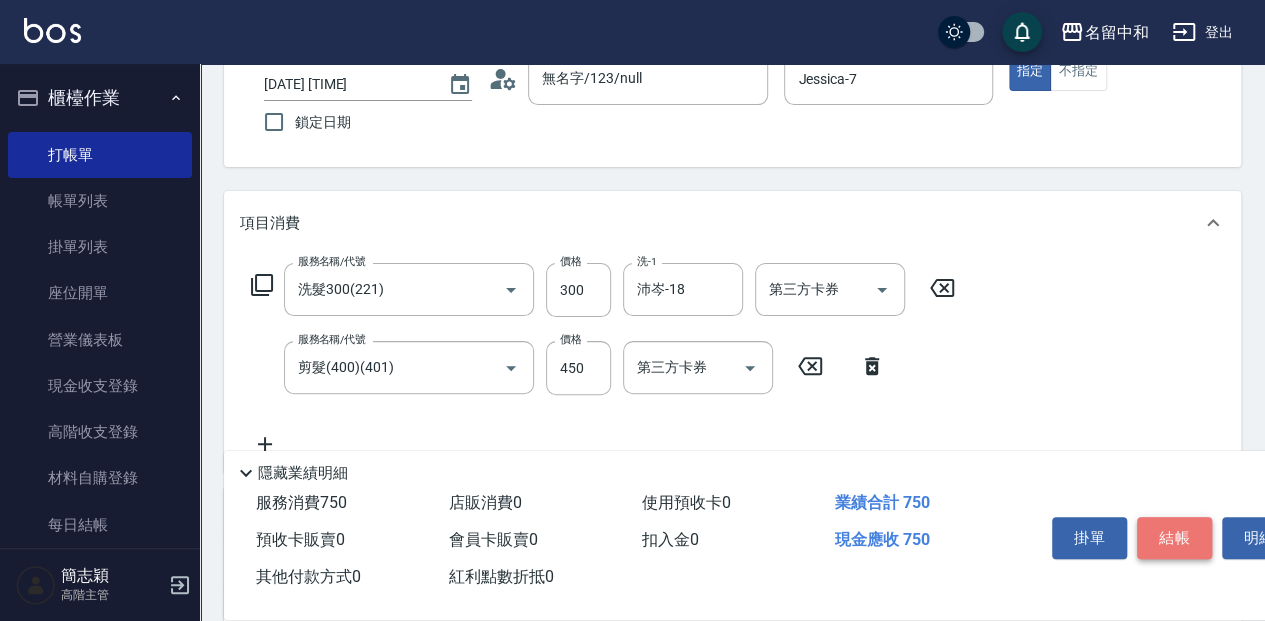click on "結帳" at bounding box center (1174, 538) 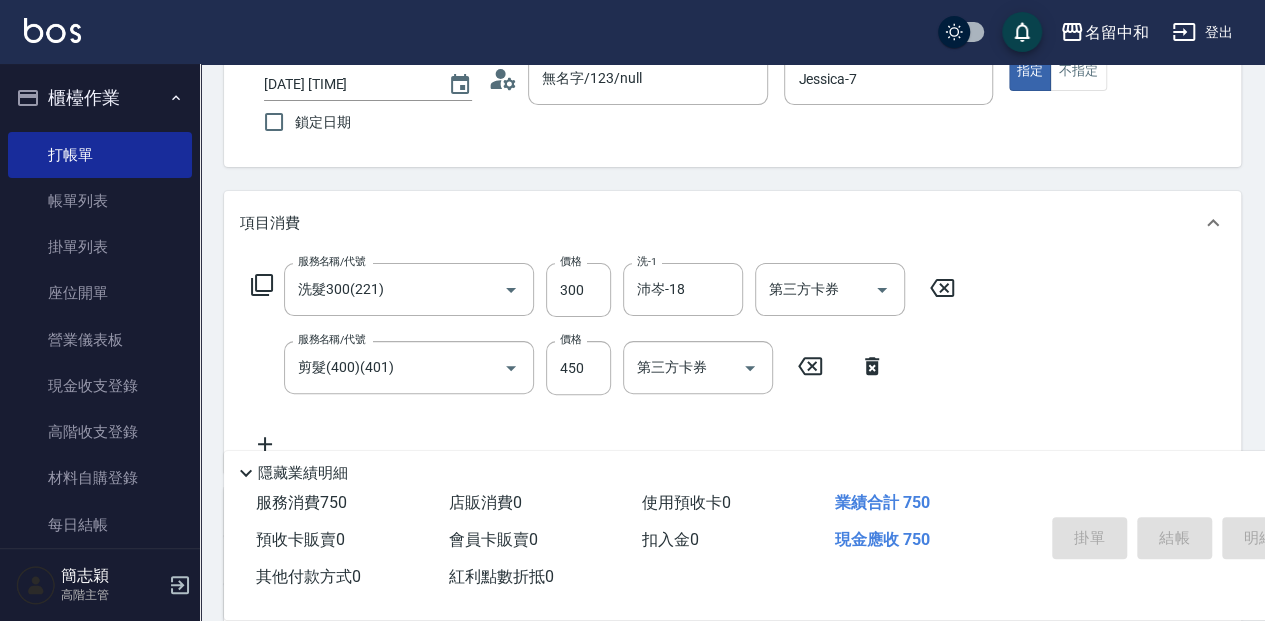 type on "2025/08/08 10:22" 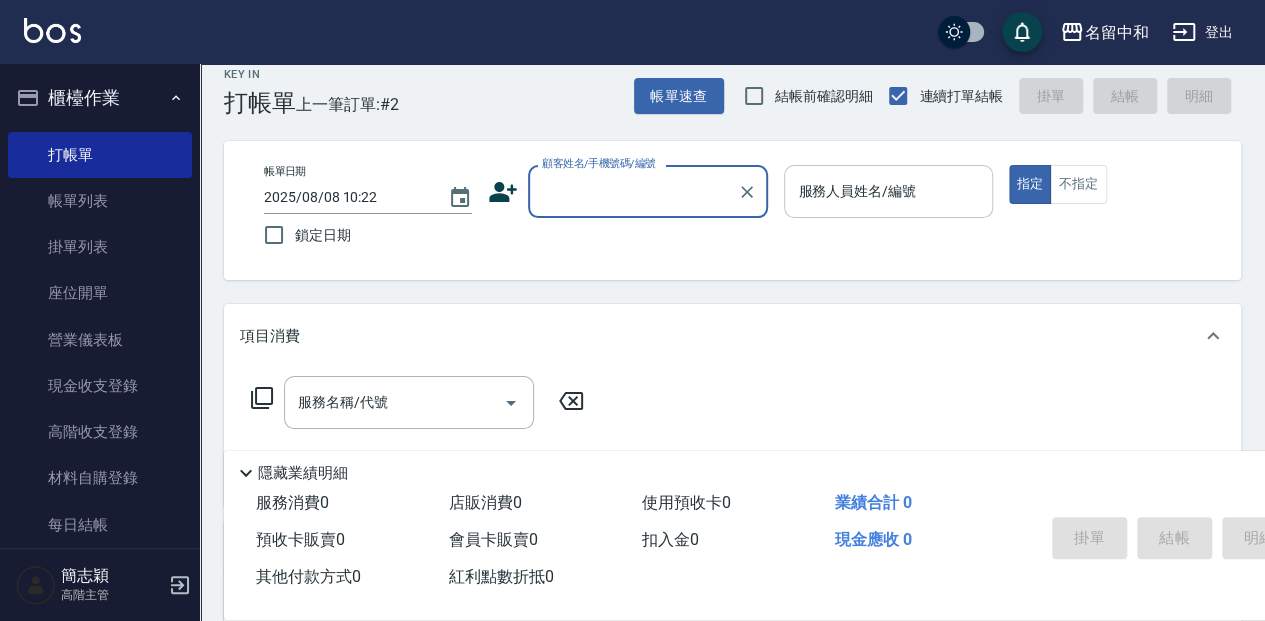 scroll, scrollTop: 0, scrollLeft: 0, axis: both 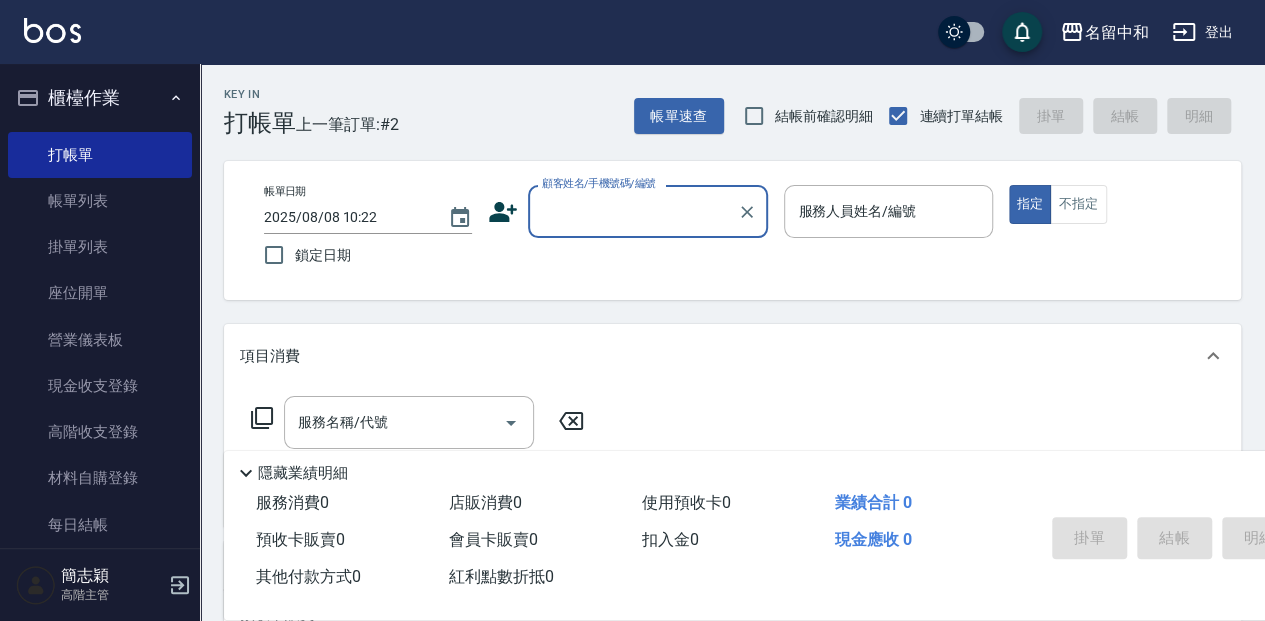 drag, startPoint x: 586, startPoint y: 94, endPoint x: 602, endPoint y: 66, distance: 32.24903 